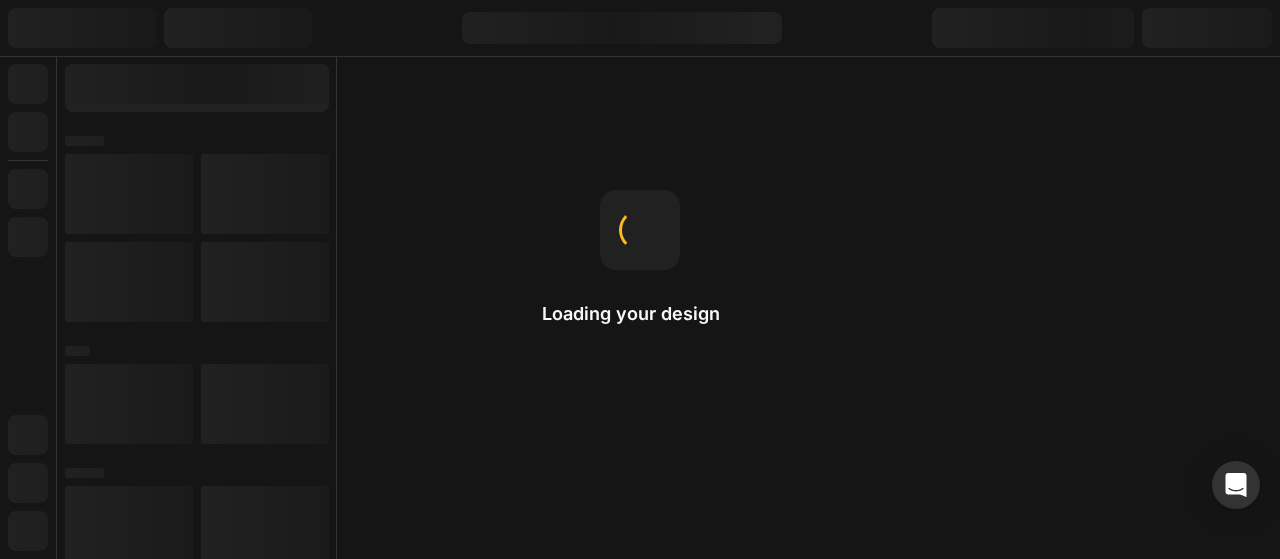 scroll, scrollTop: 0, scrollLeft: 0, axis: both 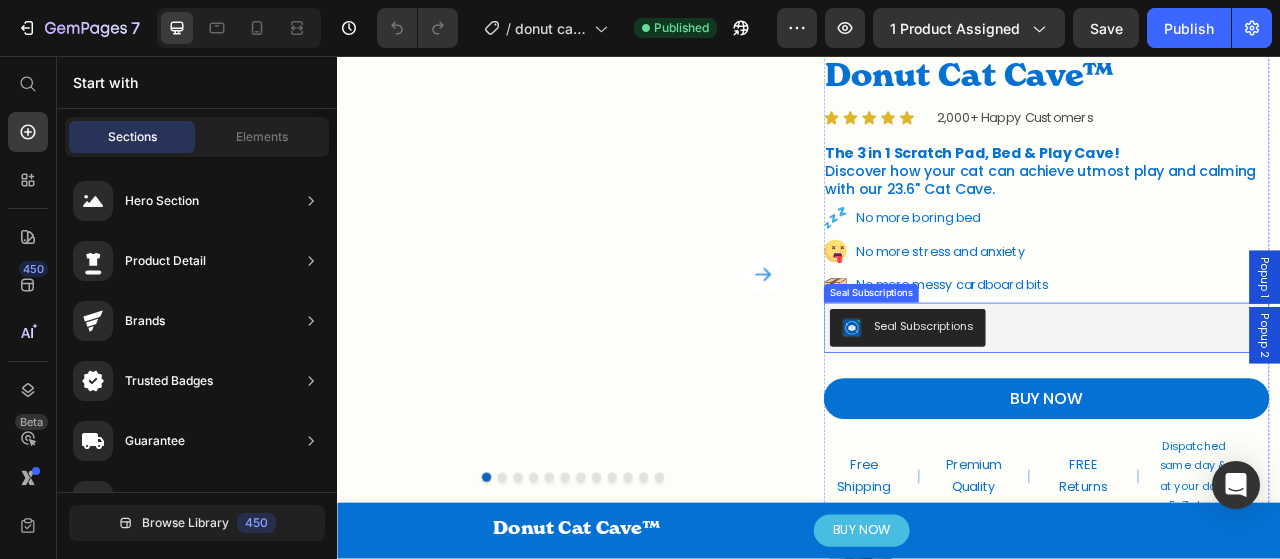 click on "Seal Subscriptions" at bounding box center (1238, 403) 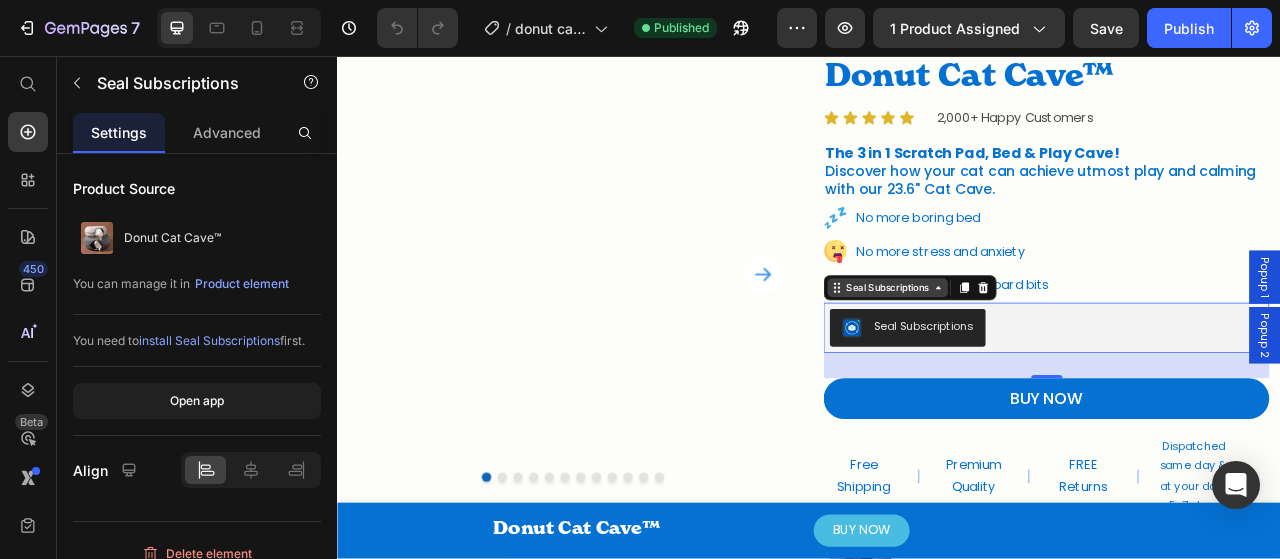 click 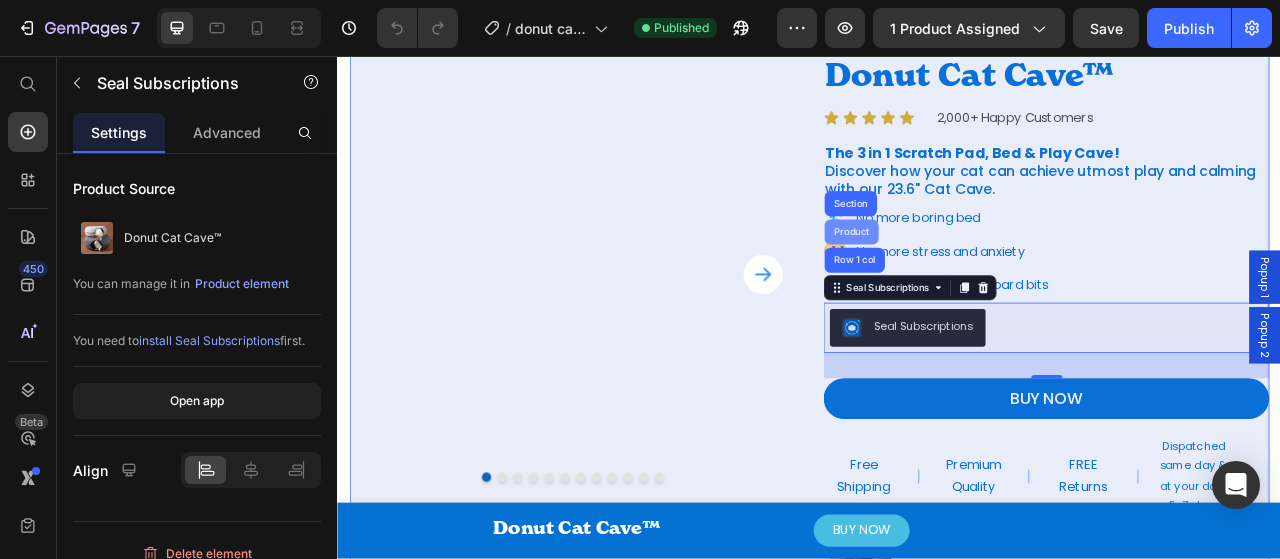 click on "Product" at bounding box center (990, 281) 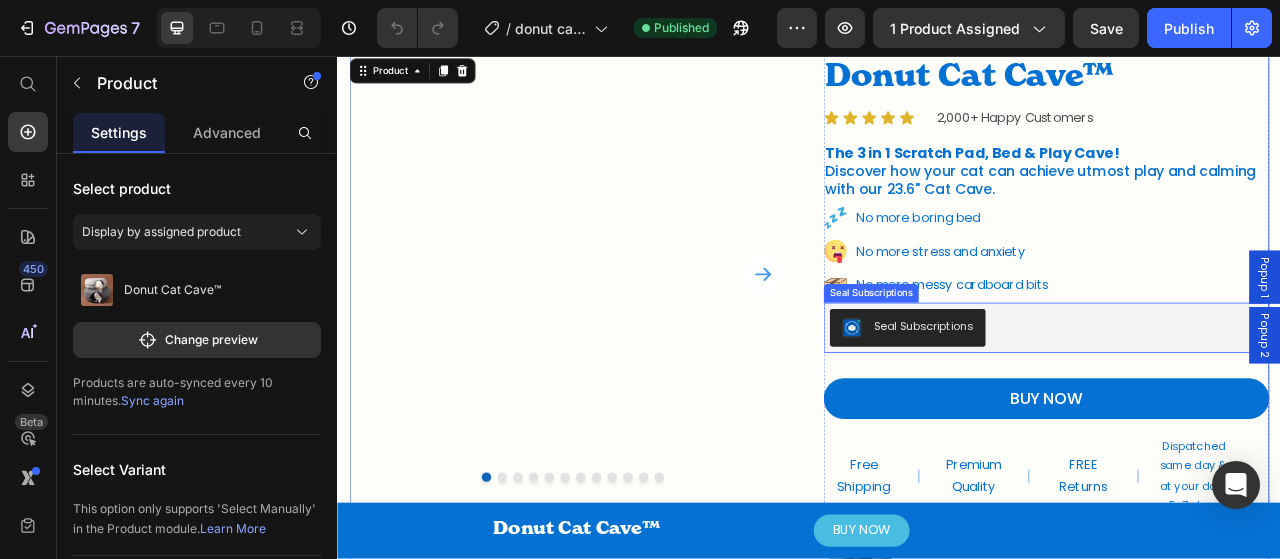 click on "Seal Subscriptions" at bounding box center [1082, 401] 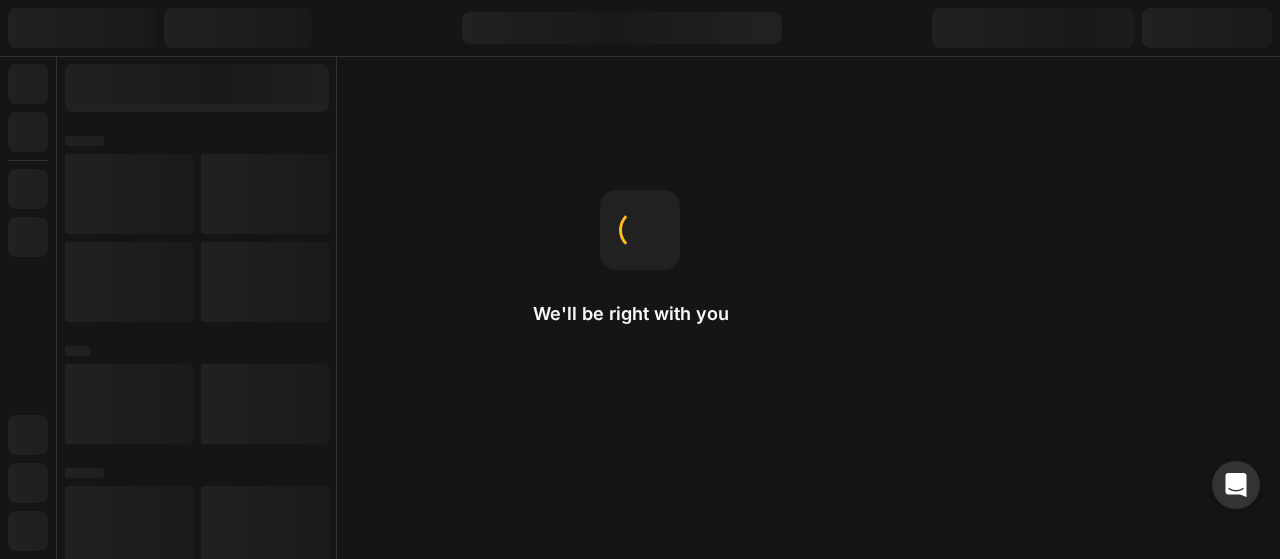 scroll, scrollTop: 0, scrollLeft: 0, axis: both 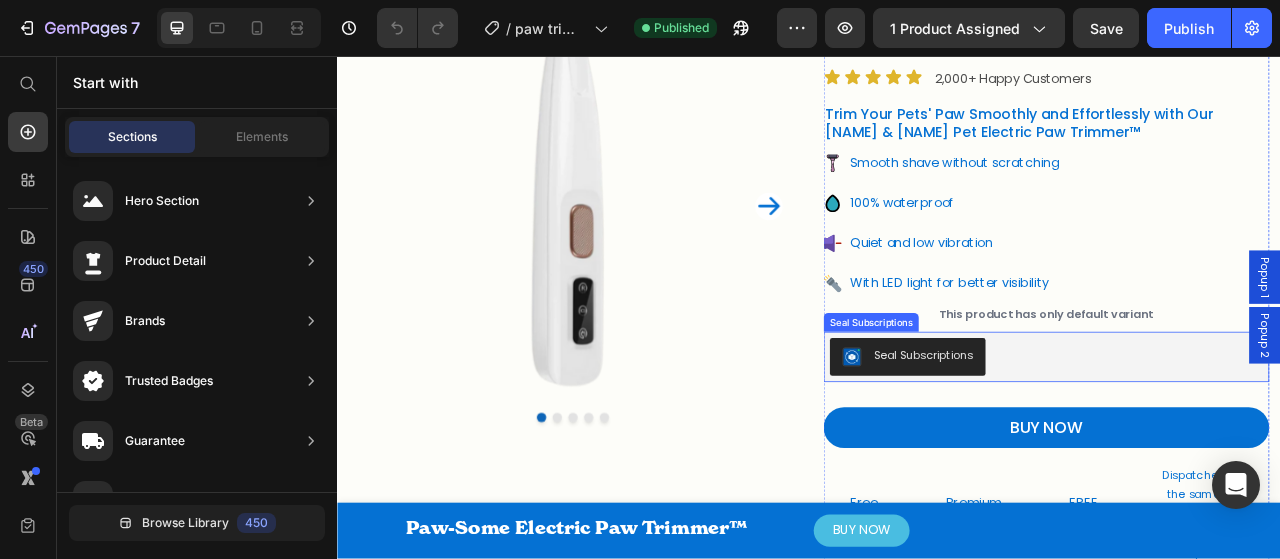 click on "Seal Subscriptions" at bounding box center [1238, 440] 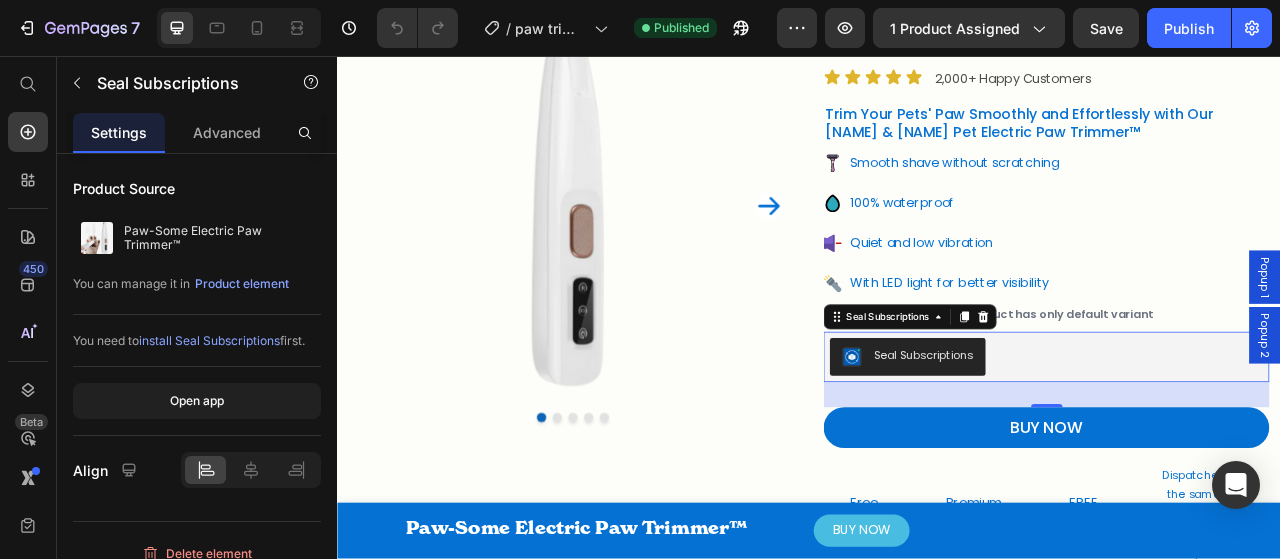 click on "Seal Subscriptions" at bounding box center (1082, 438) 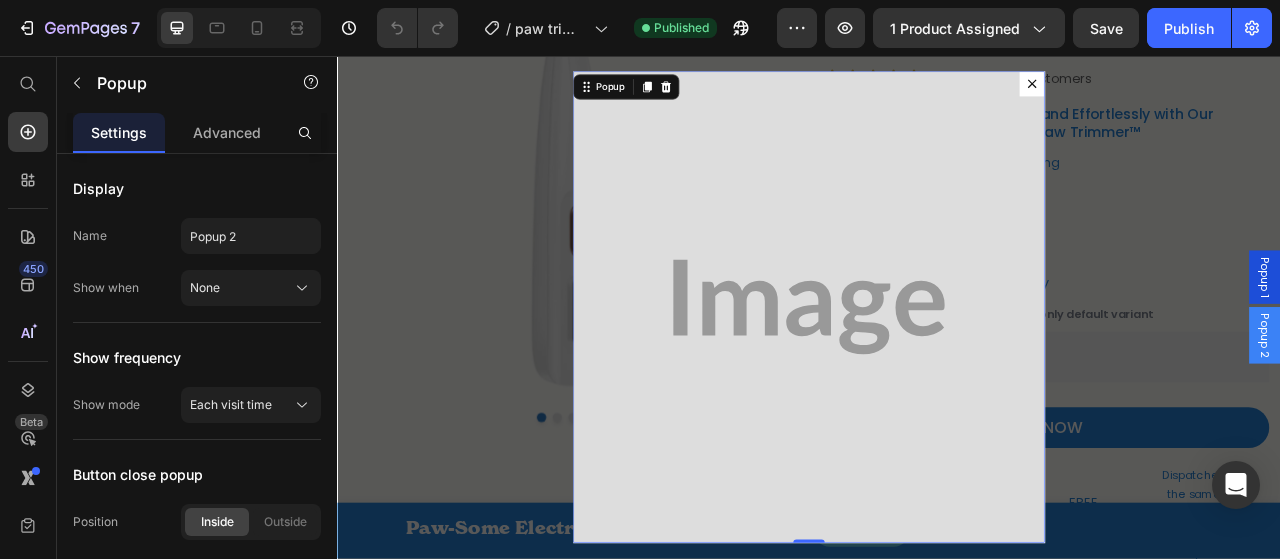 click 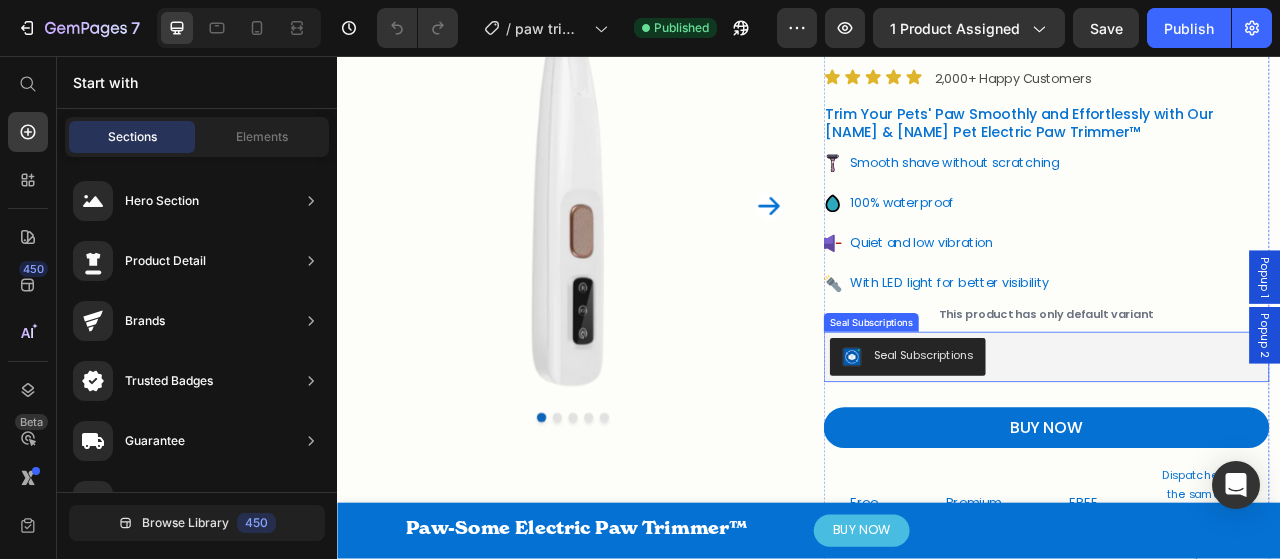 click on "Seal Subscriptions" at bounding box center [1238, 440] 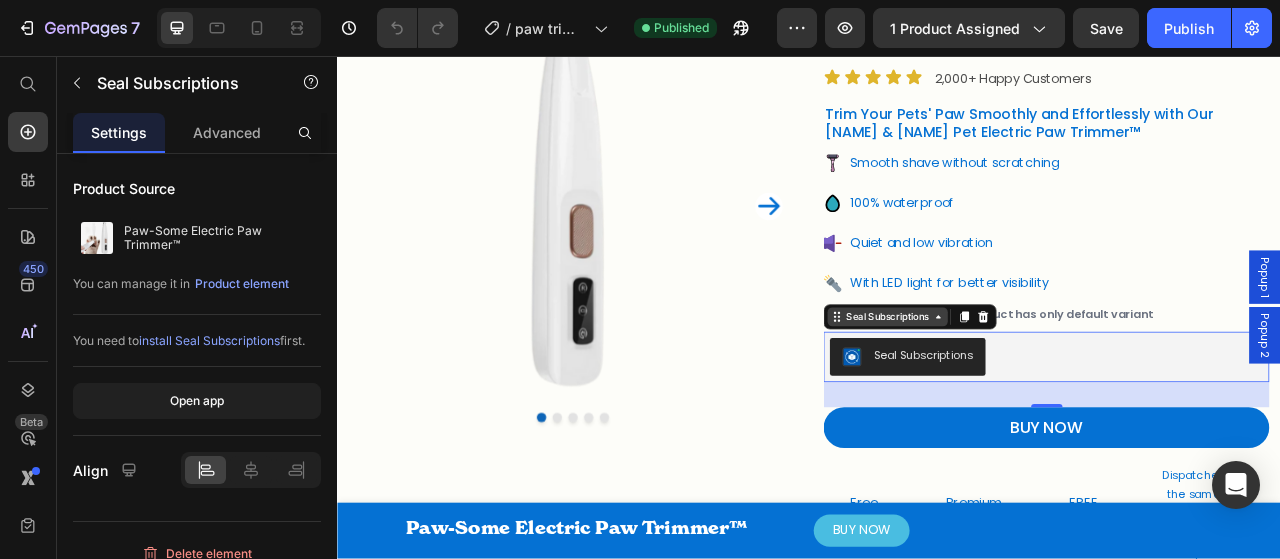 click 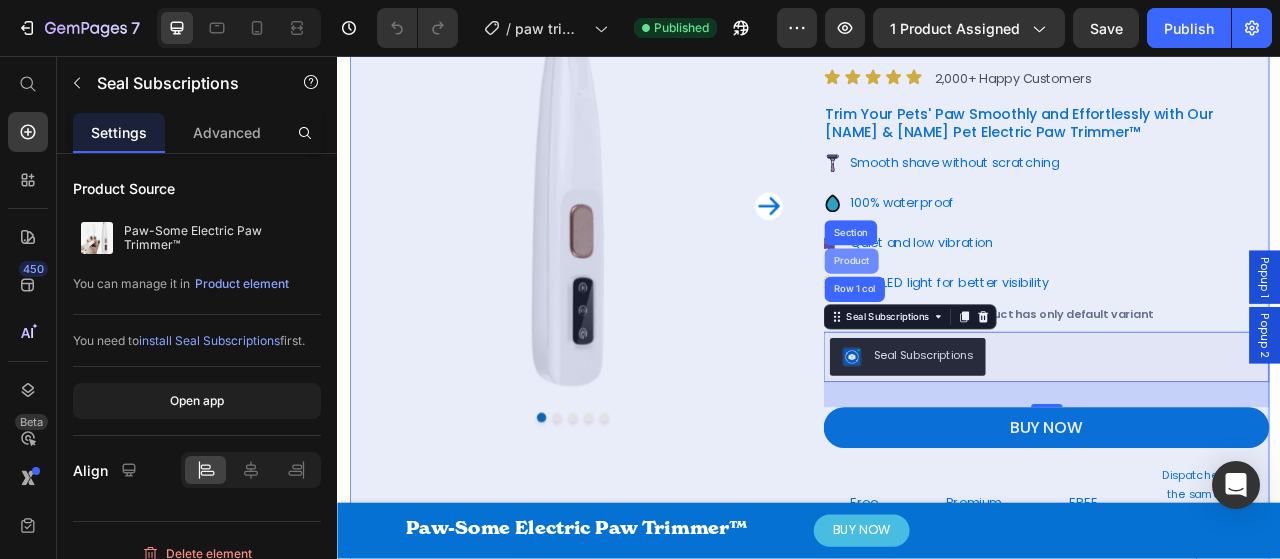 click on "Product" at bounding box center [990, 318] 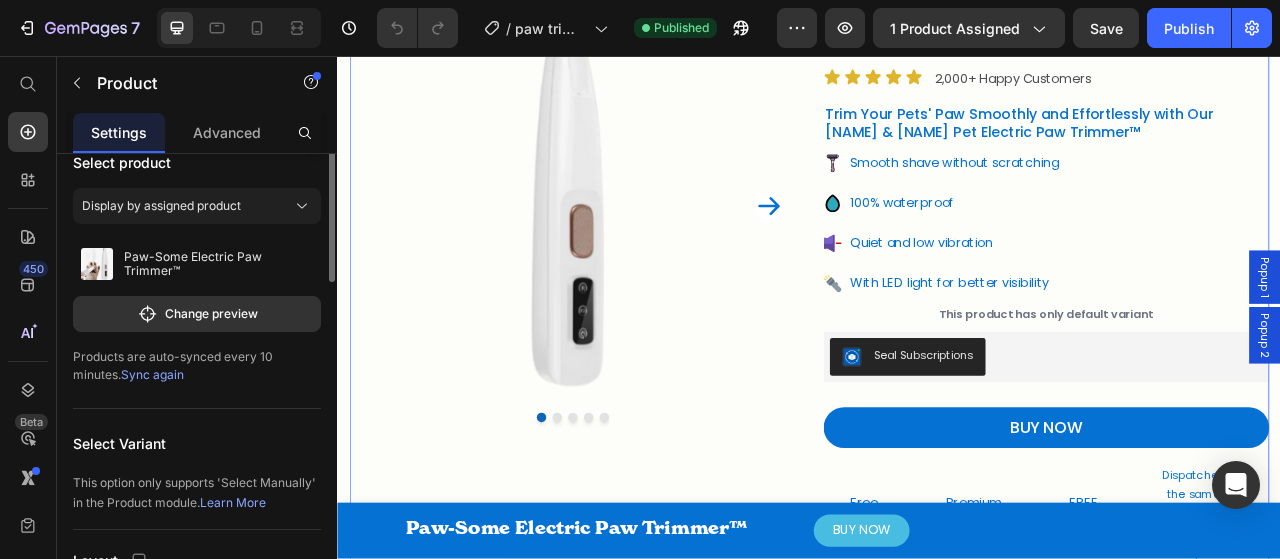 scroll, scrollTop: 0, scrollLeft: 0, axis: both 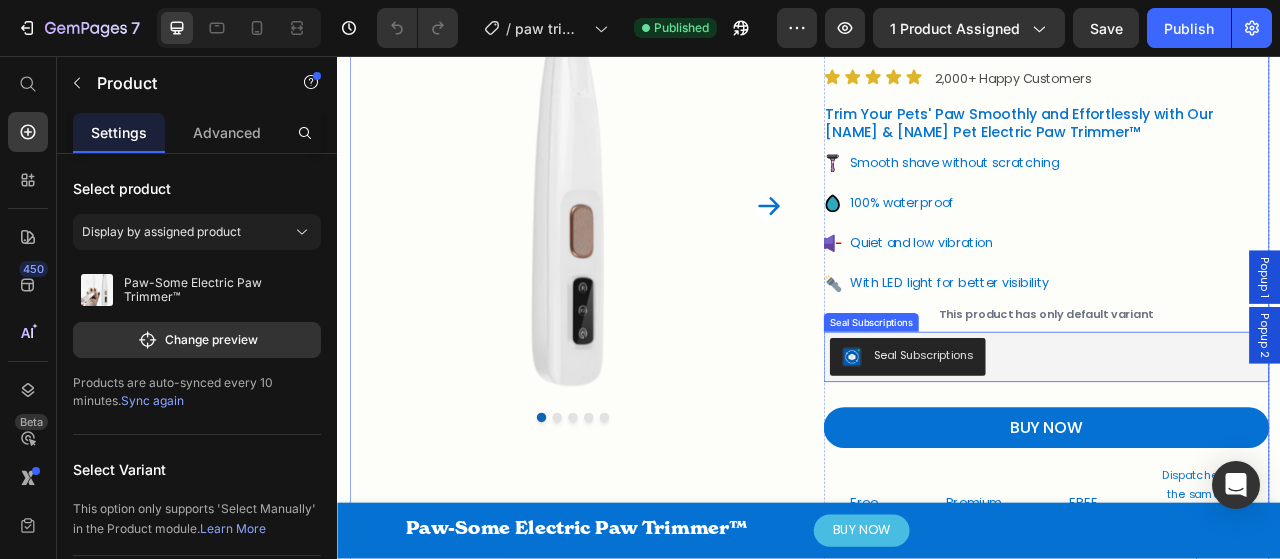 click on "Seal Subscriptions" at bounding box center (1238, 440) 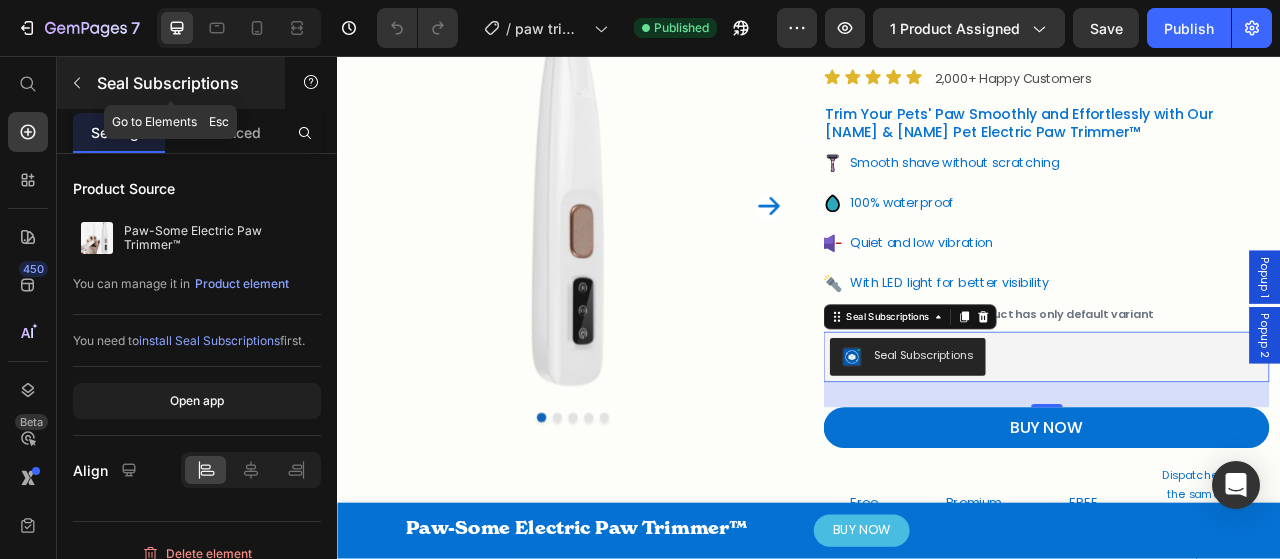 click 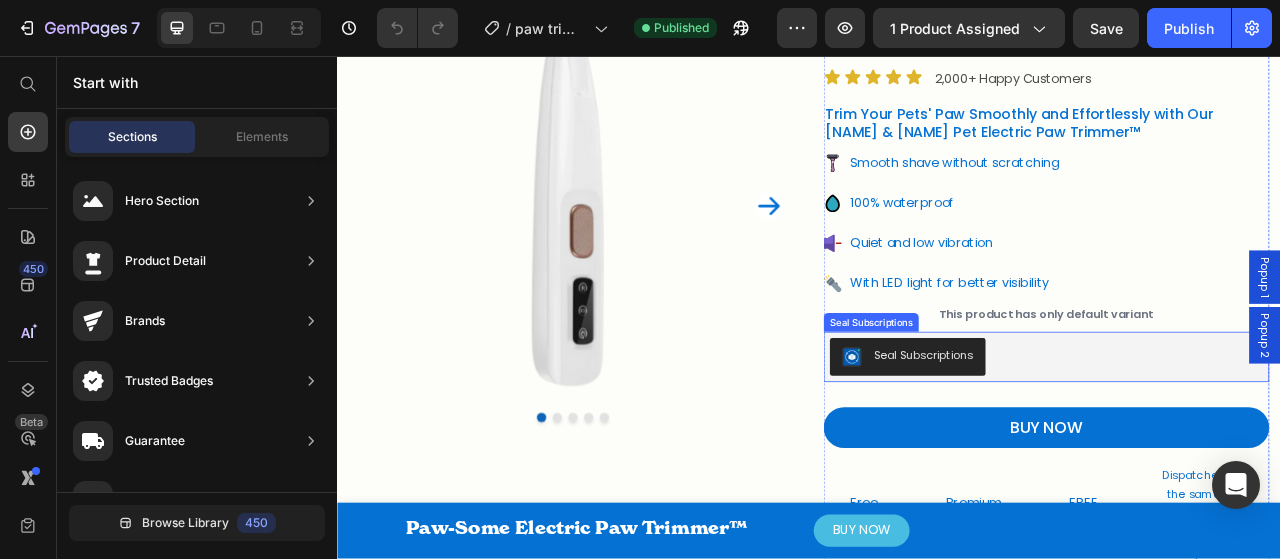 click on "Seal Subscriptions" at bounding box center [1238, 440] 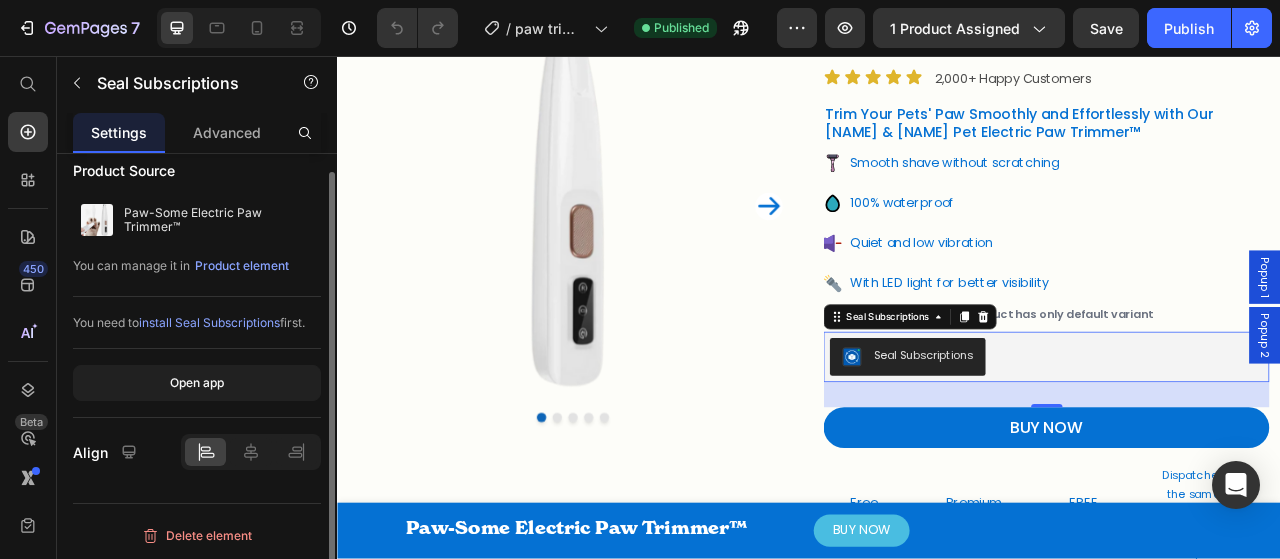 scroll, scrollTop: 0, scrollLeft: 0, axis: both 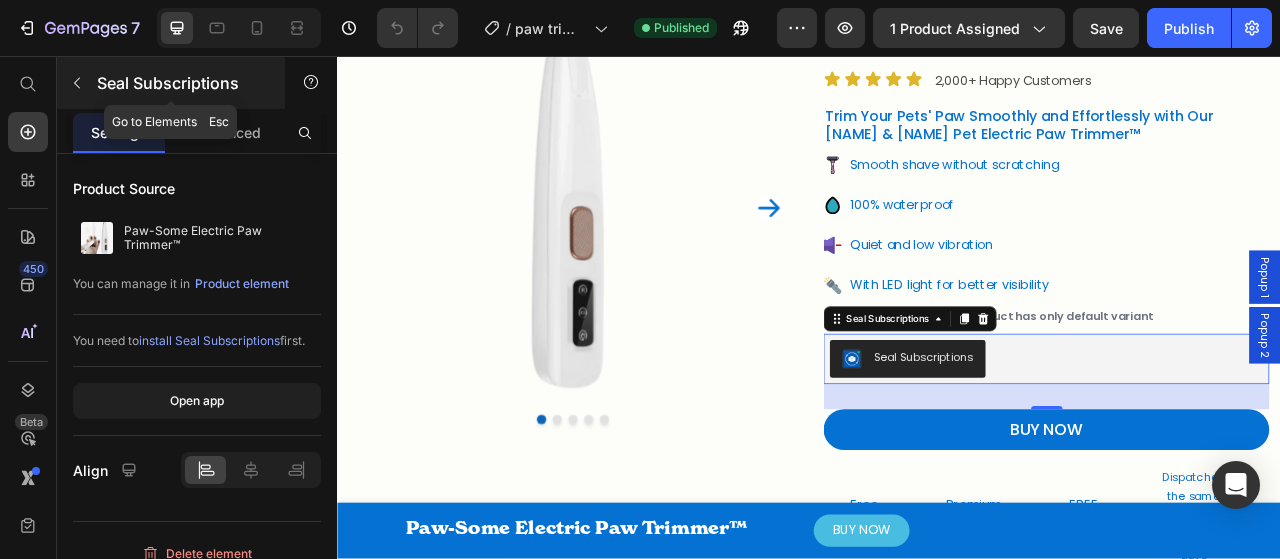 click 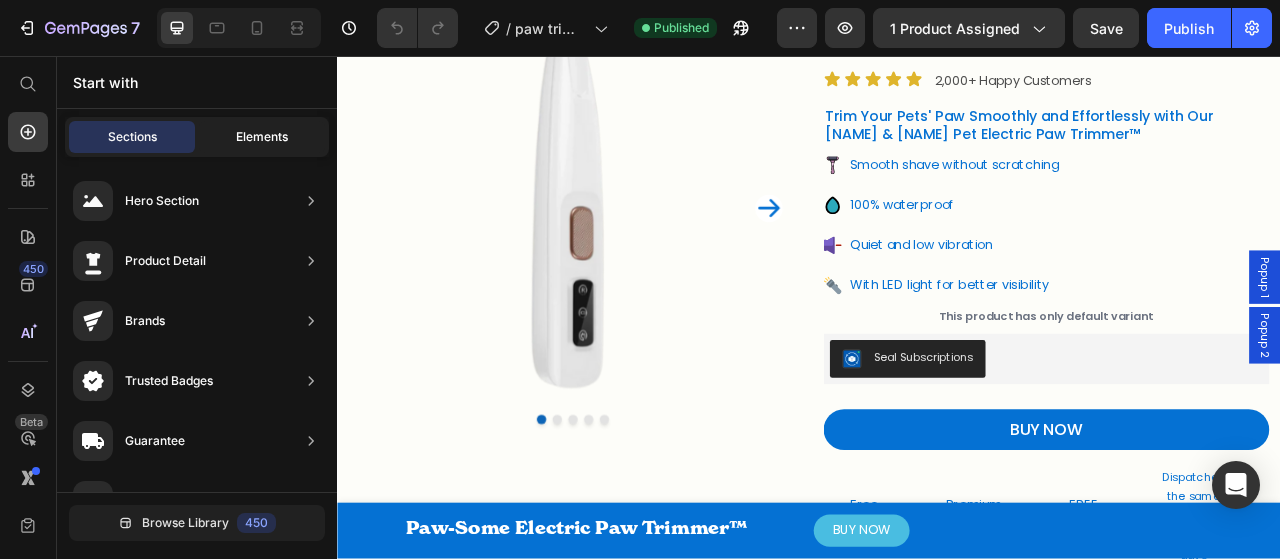 click on "Elements" at bounding box center [262, 137] 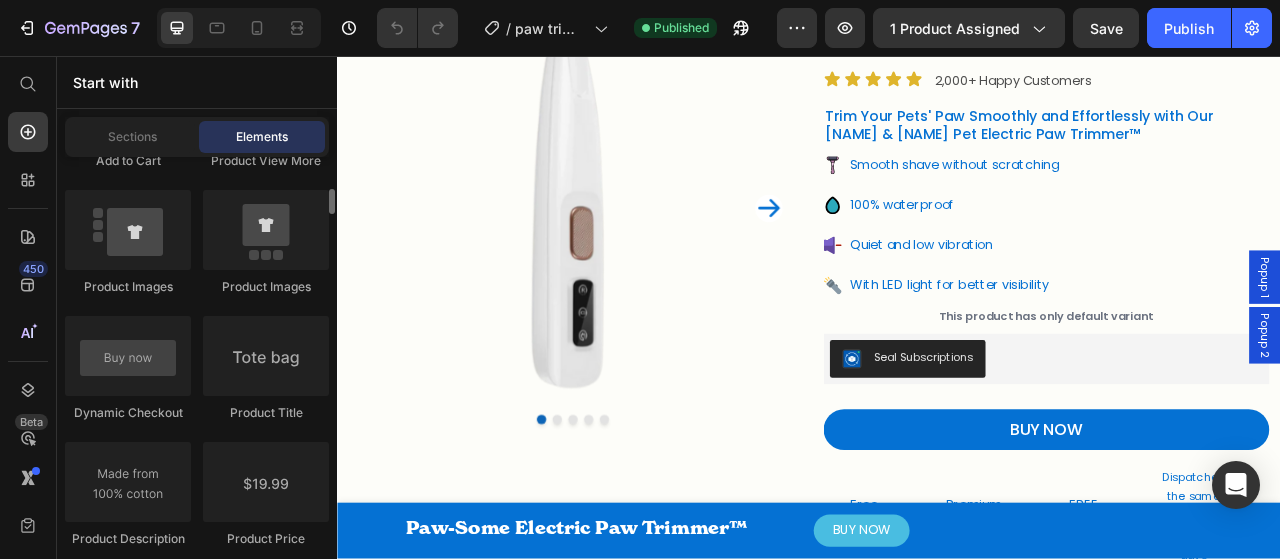 scroll, scrollTop: 3032, scrollLeft: 0, axis: vertical 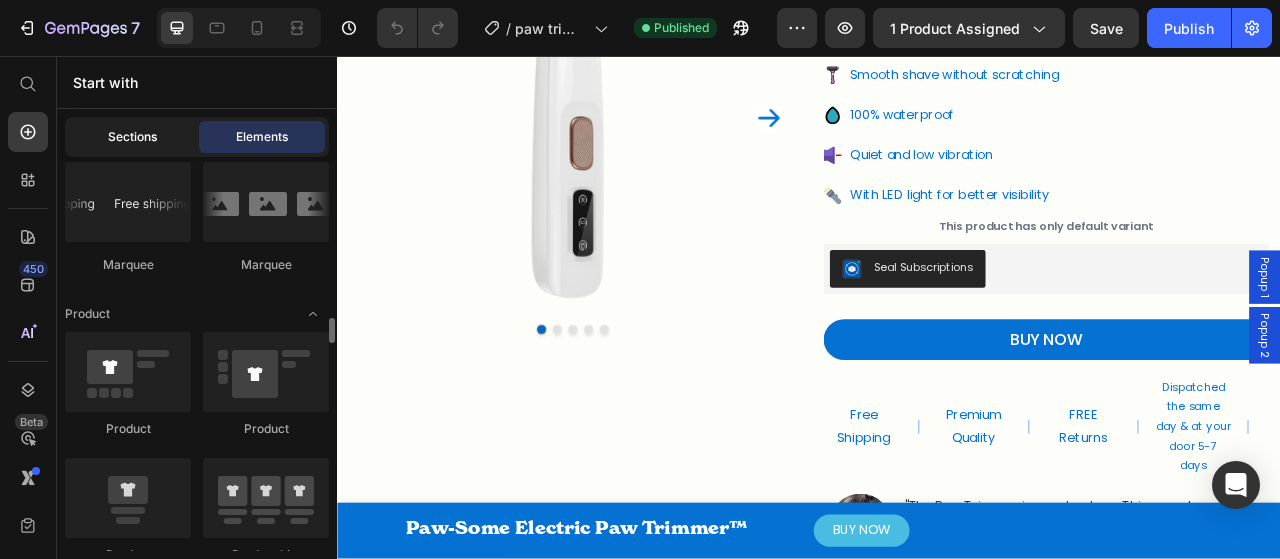 click on "Sections" 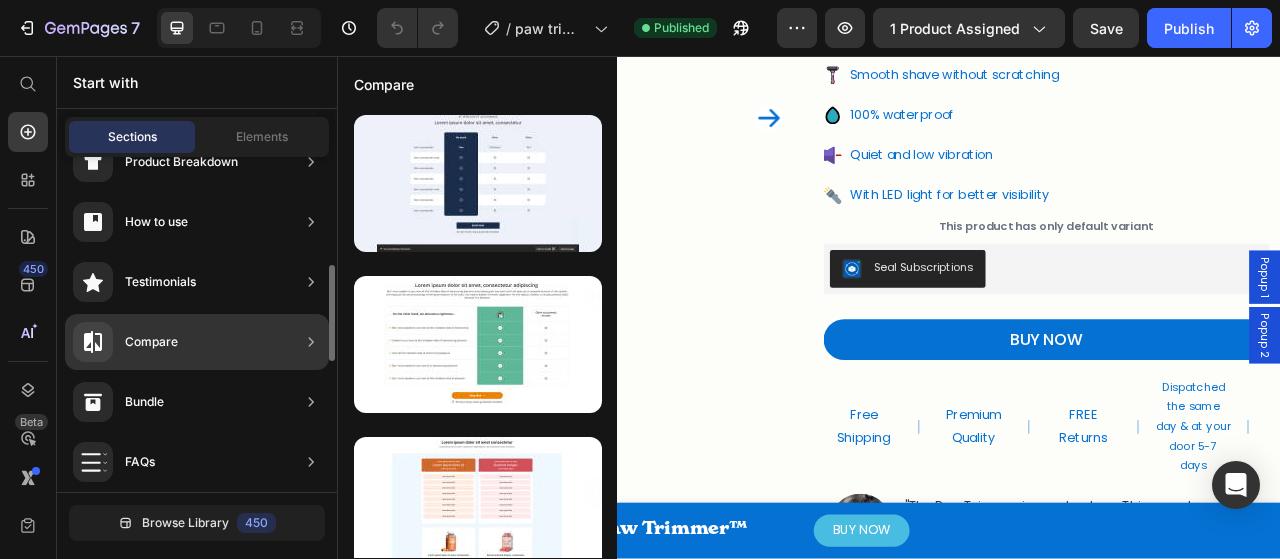 scroll, scrollTop: 0, scrollLeft: 0, axis: both 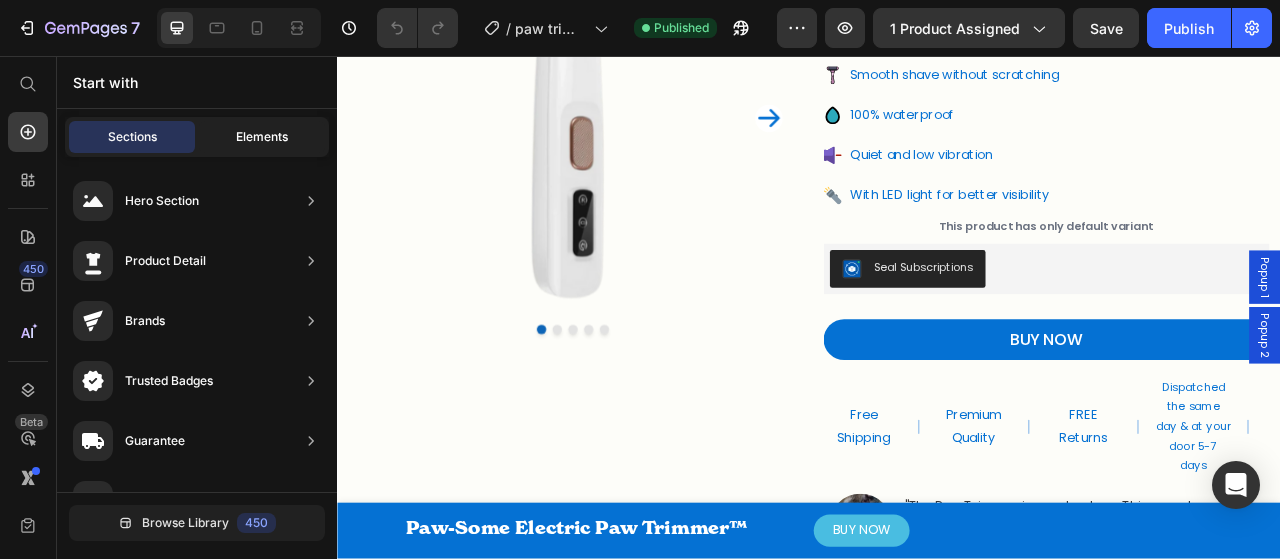 click on "Elements" at bounding box center (262, 137) 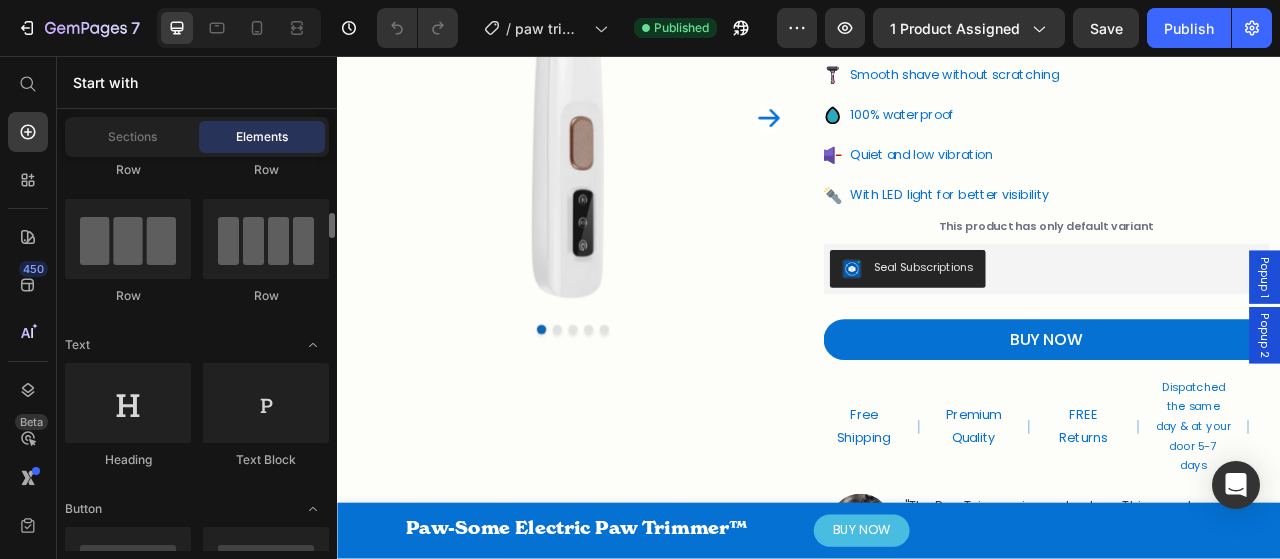 scroll, scrollTop: 0, scrollLeft: 0, axis: both 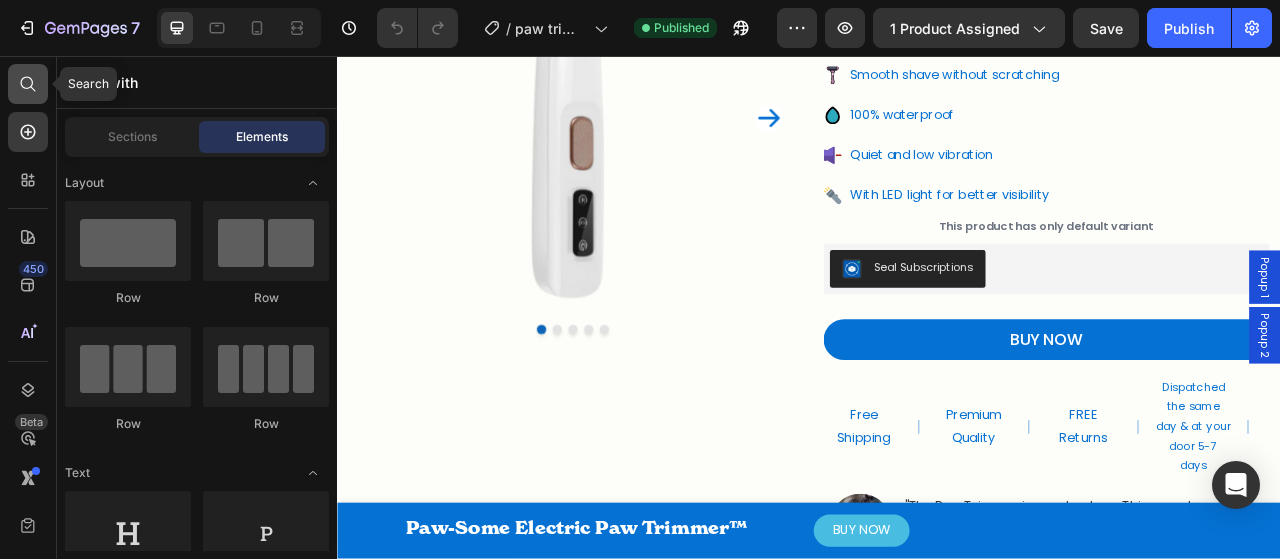 click 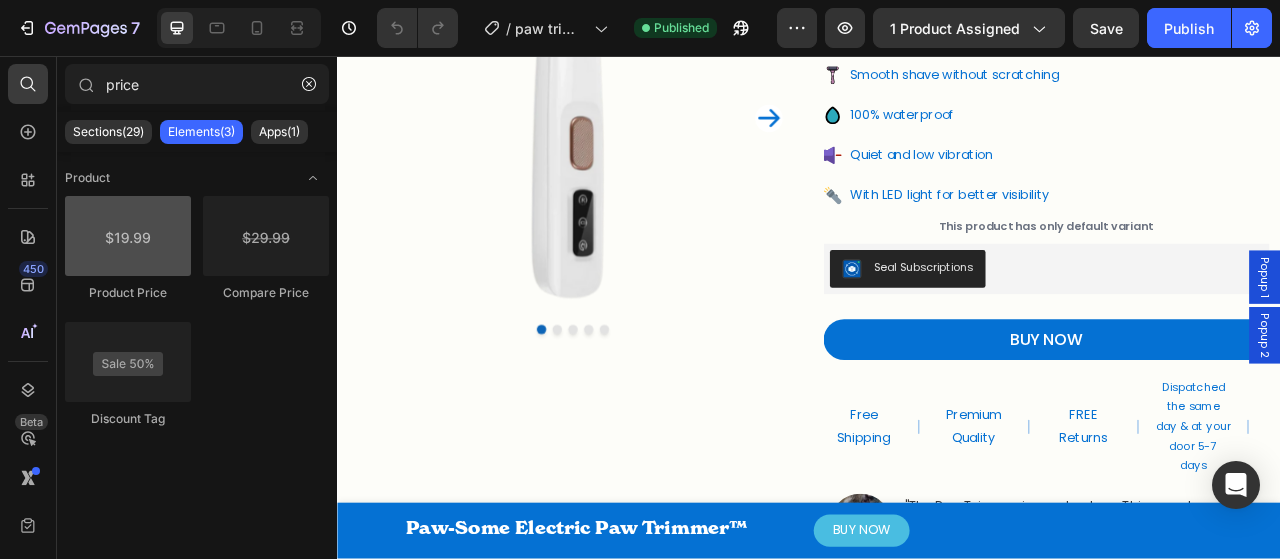 type on "price" 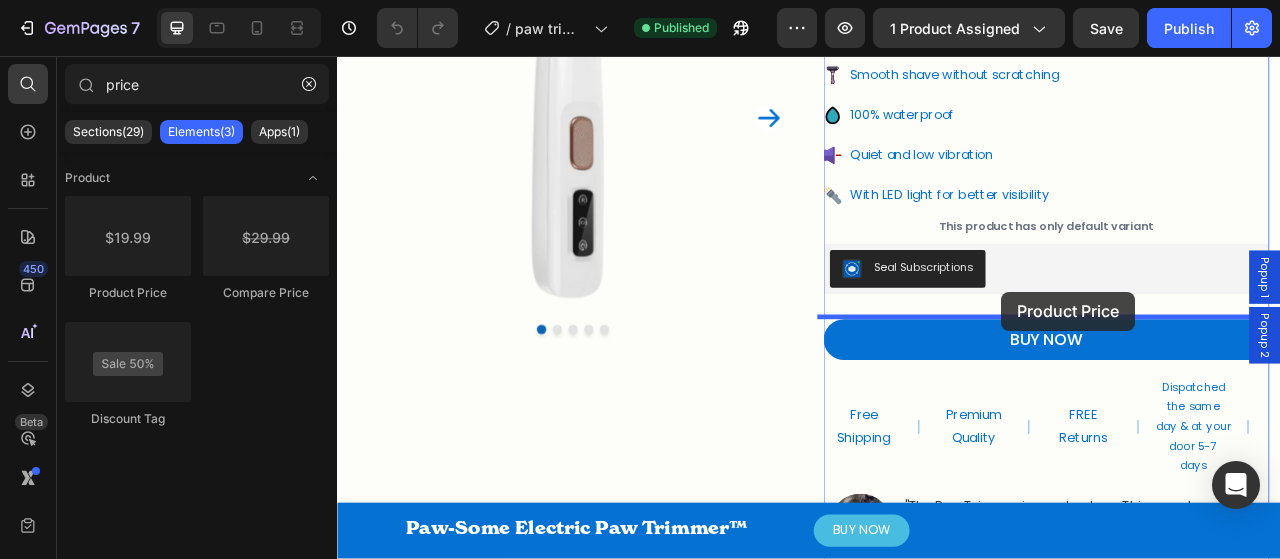drag, startPoint x: 470, startPoint y: 285, endPoint x: 1182, endPoint y: 356, distance: 715.53125 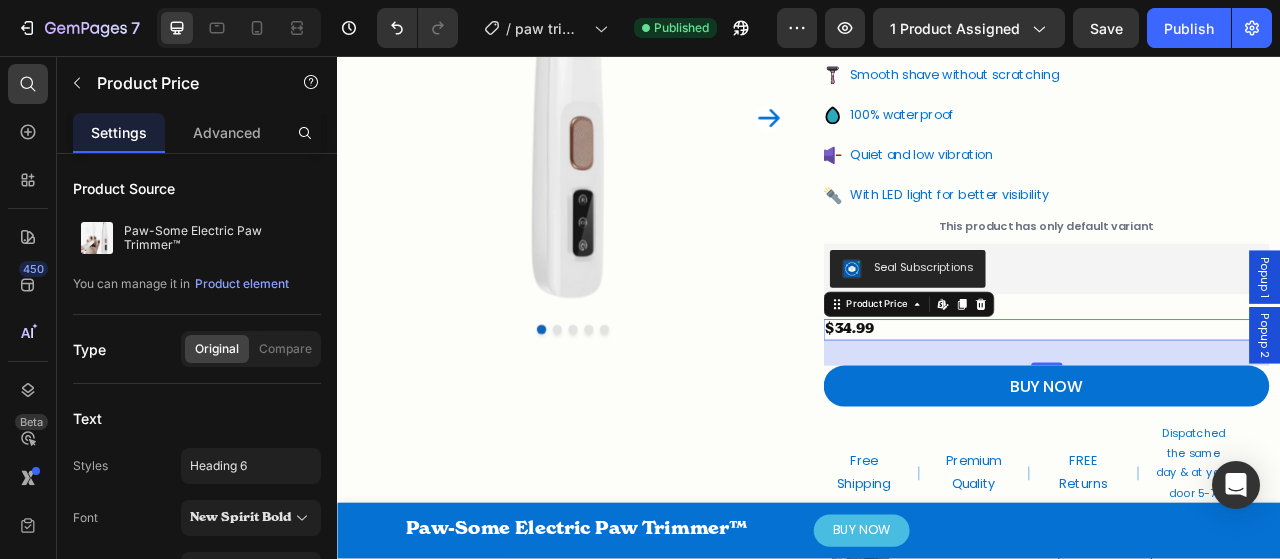click on "$34.99" at bounding box center (988, 405) 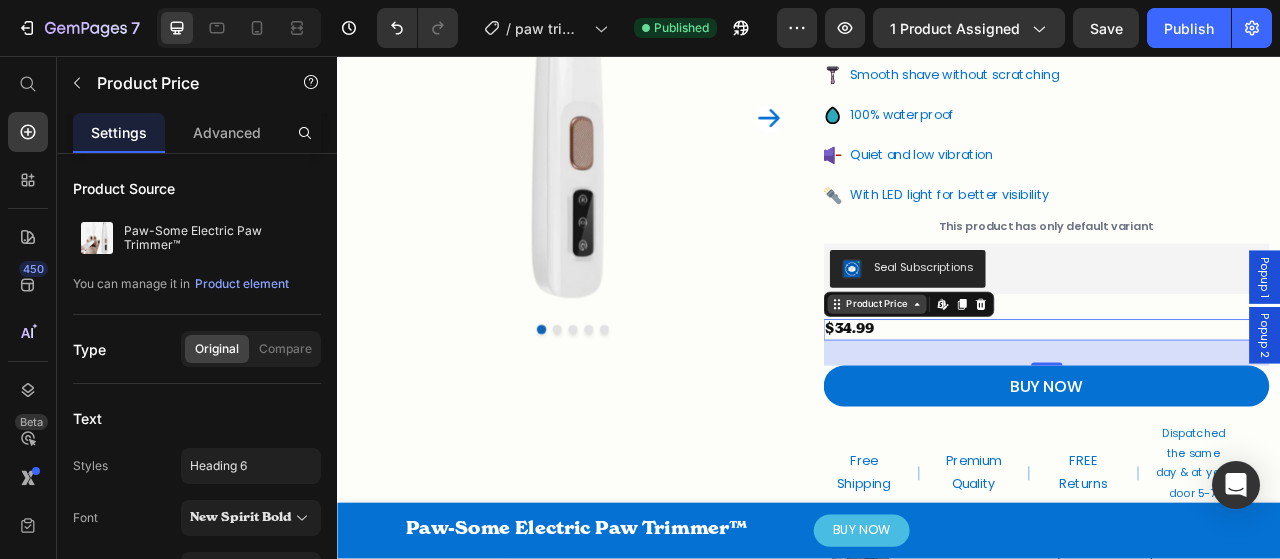 click on "Product Price" at bounding box center [1023, 373] 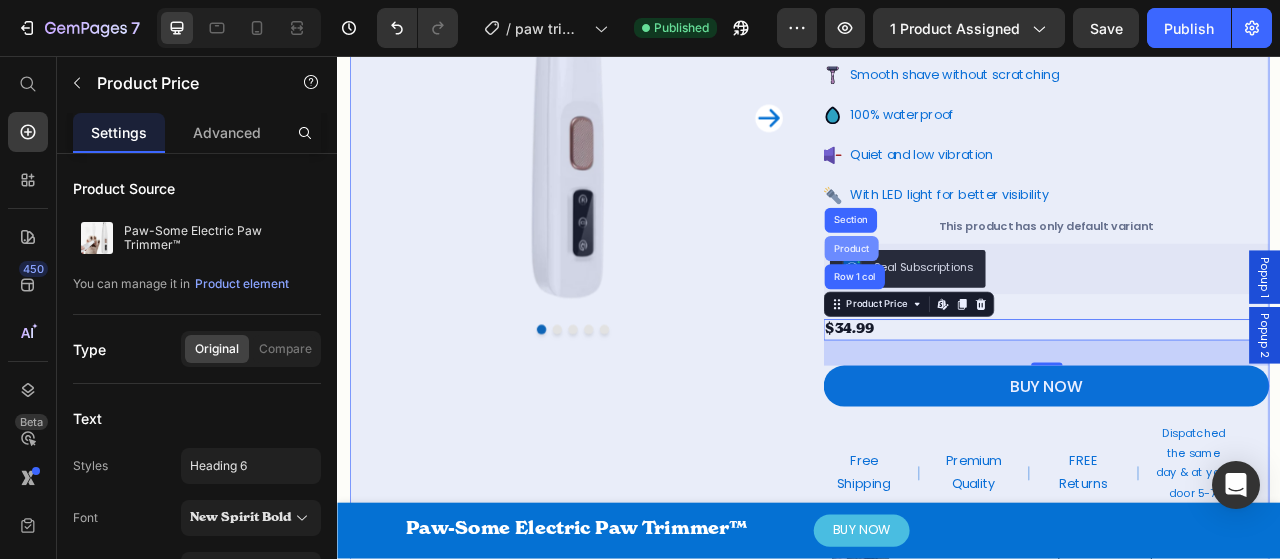click on "Product" at bounding box center [990, 302] 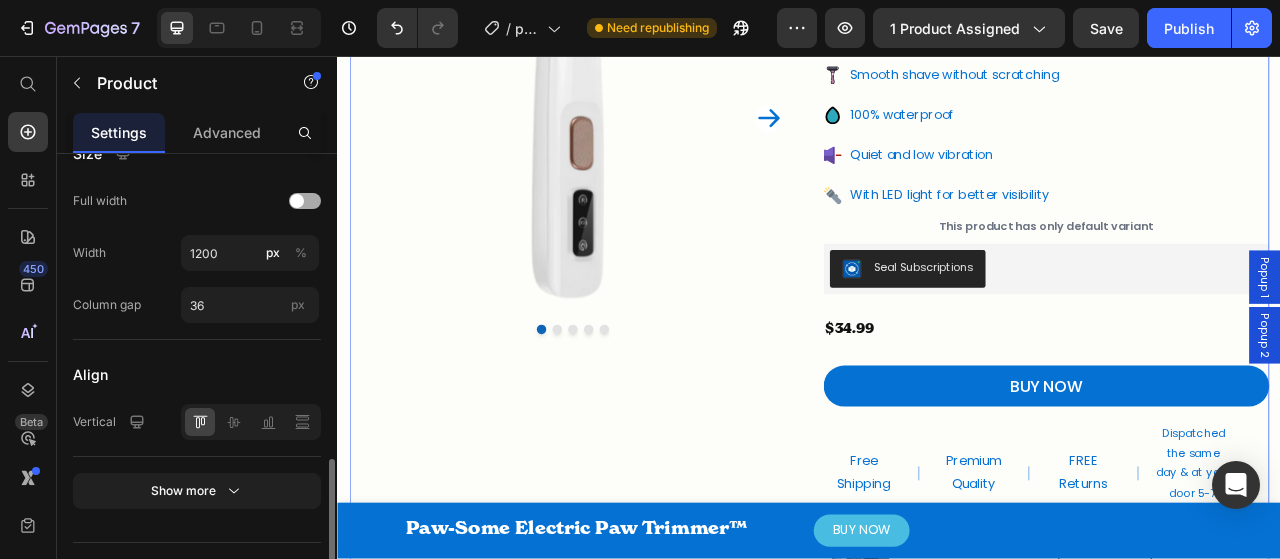 scroll, scrollTop: 926, scrollLeft: 0, axis: vertical 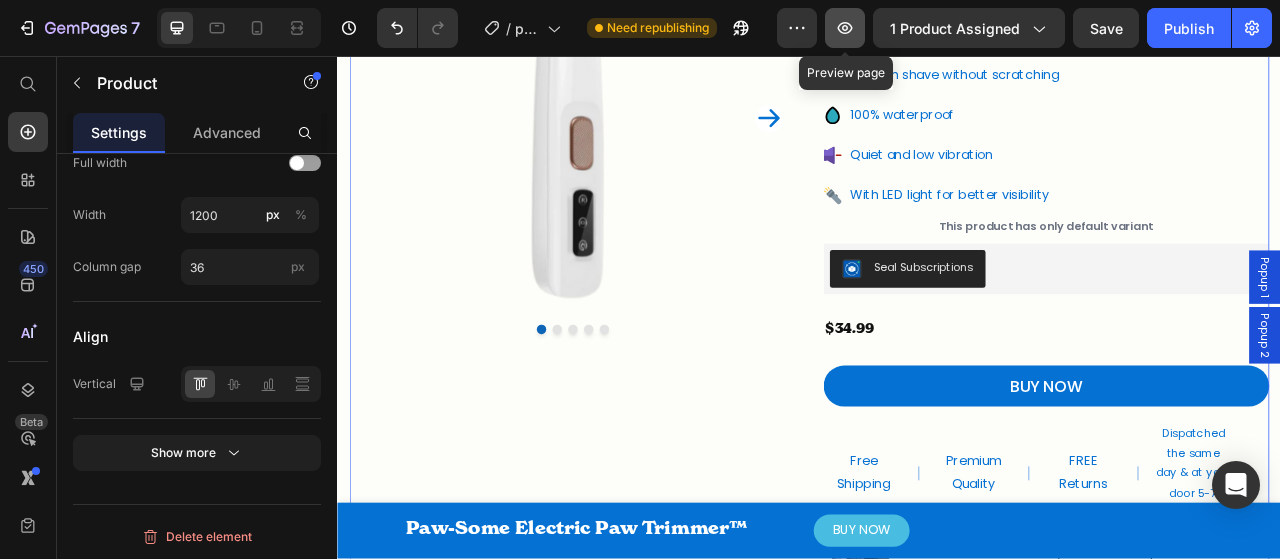 click 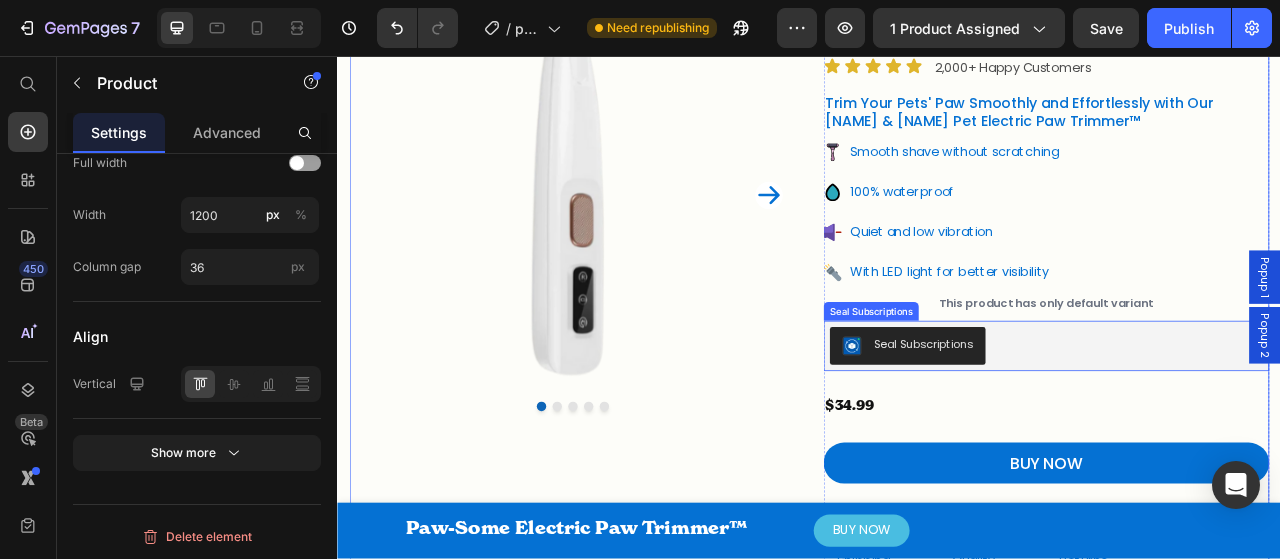 scroll, scrollTop: 312, scrollLeft: 0, axis: vertical 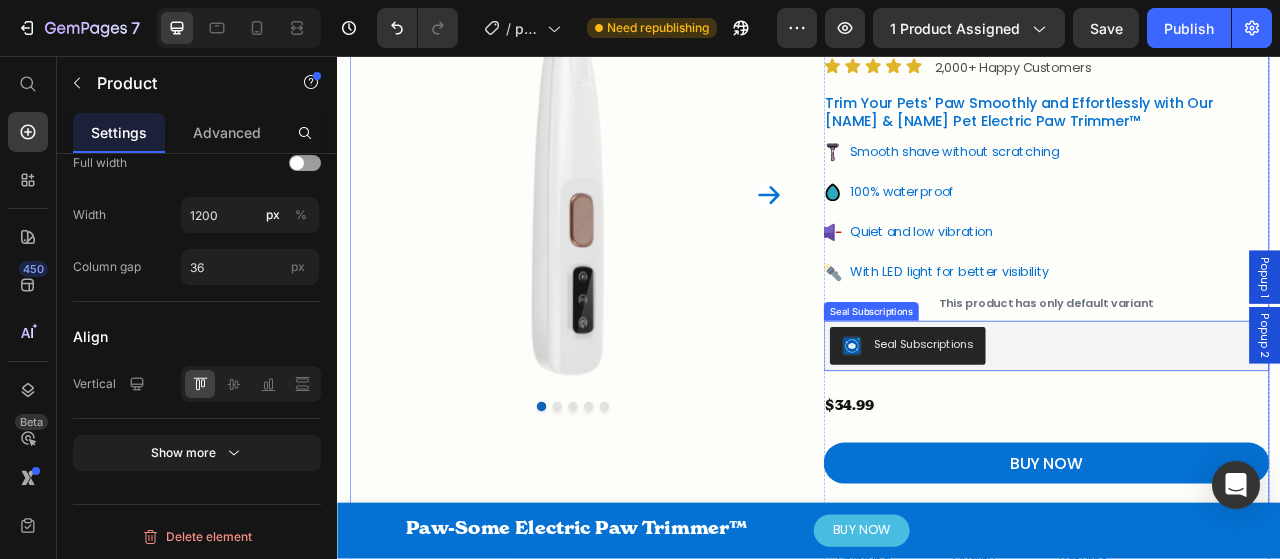 click on "Seal Subscriptions" at bounding box center (1082, 424) 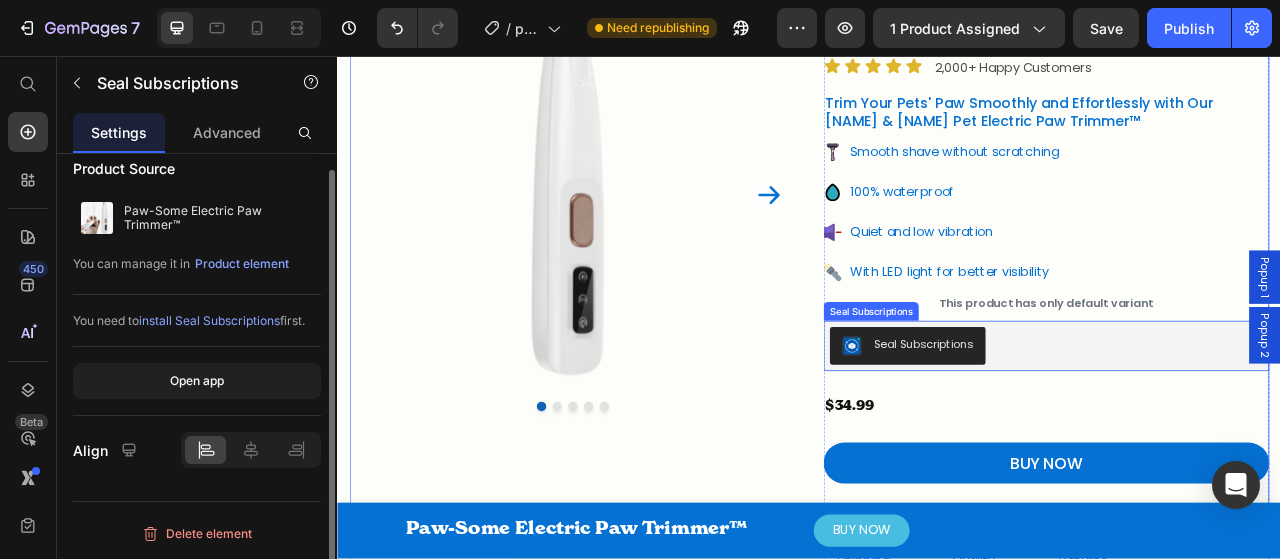 scroll, scrollTop: 0, scrollLeft: 0, axis: both 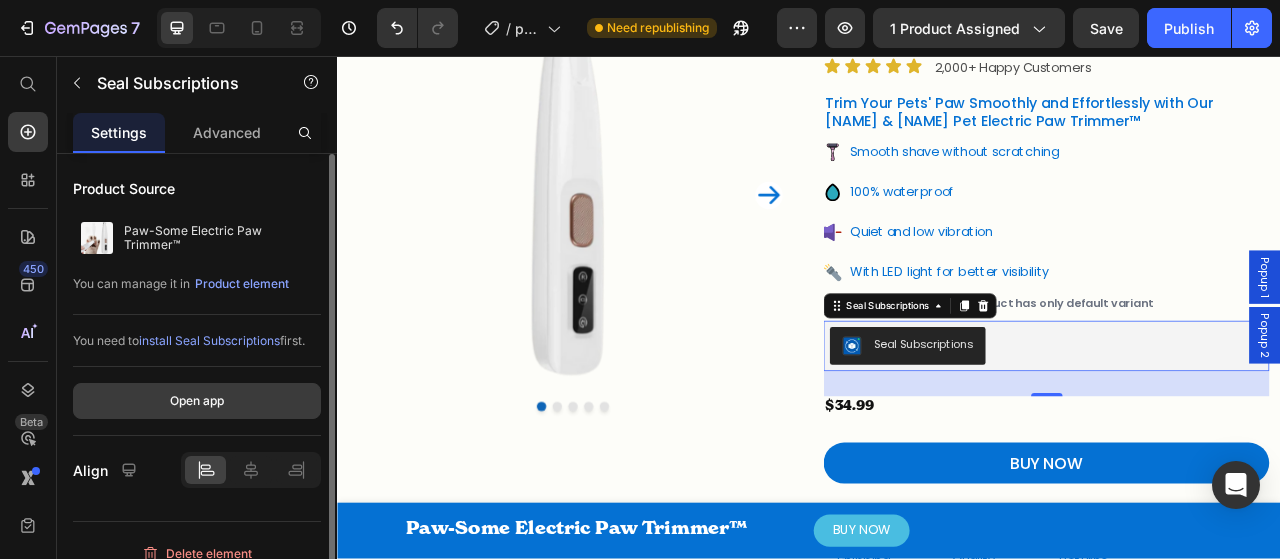 click on "Open app" at bounding box center (197, 401) 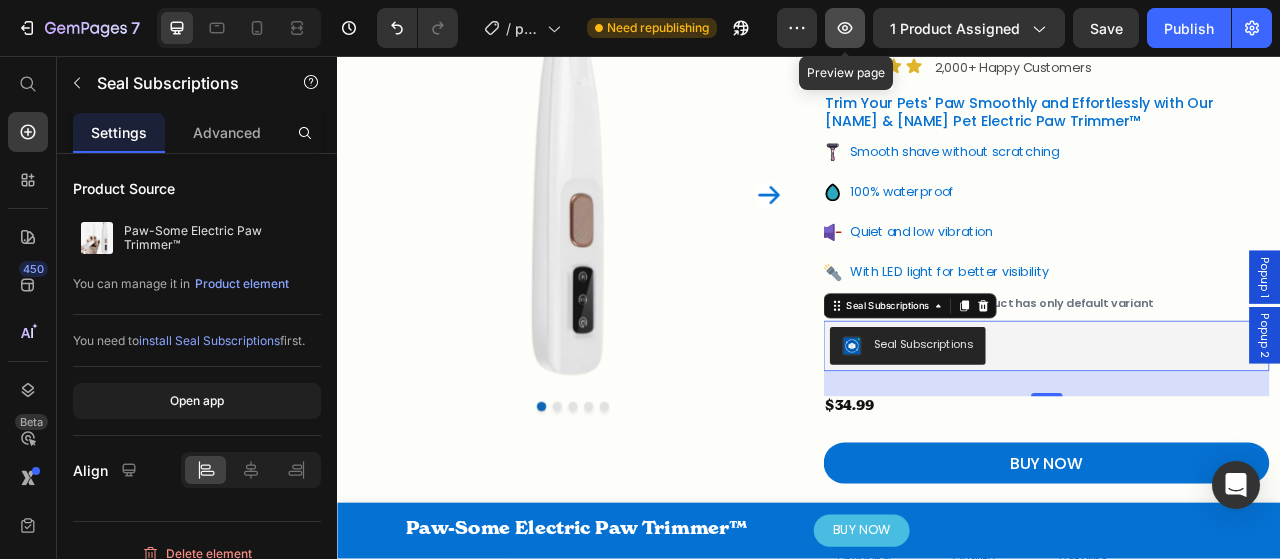 click 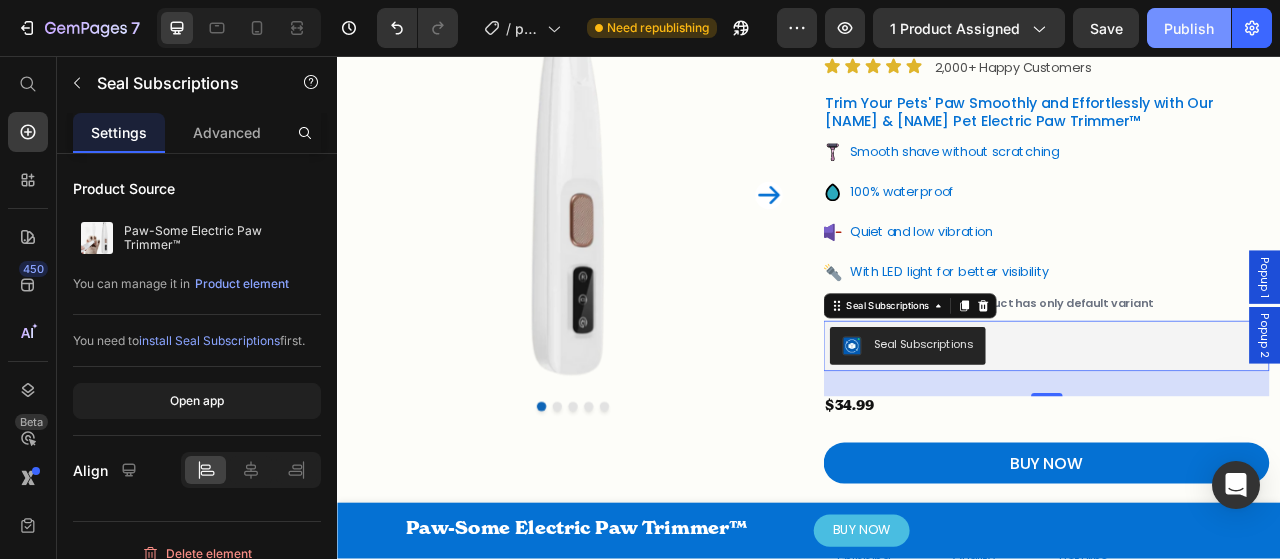 drag, startPoint x: 1180, startPoint y: 27, endPoint x: 1170, endPoint y: 18, distance: 13.453624 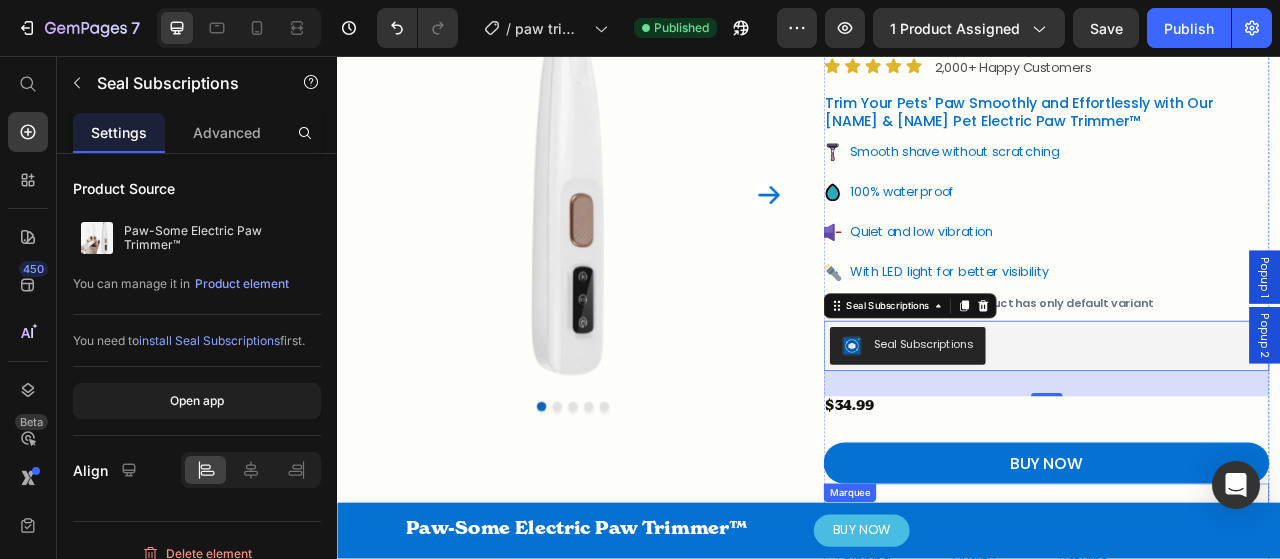 type 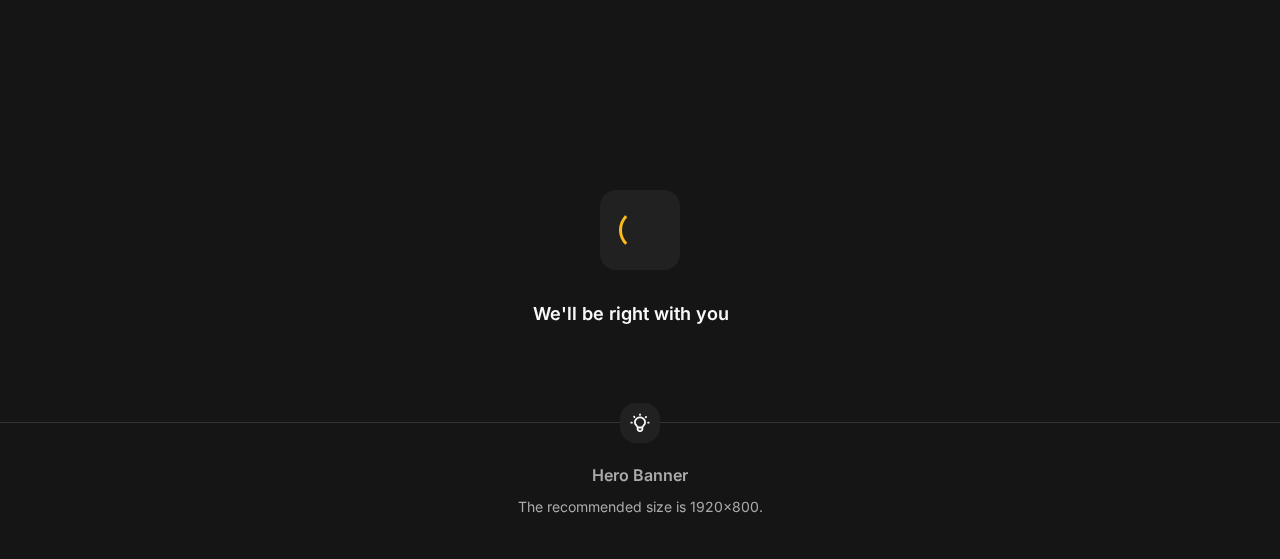 scroll, scrollTop: 0, scrollLeft: 0, axis: both 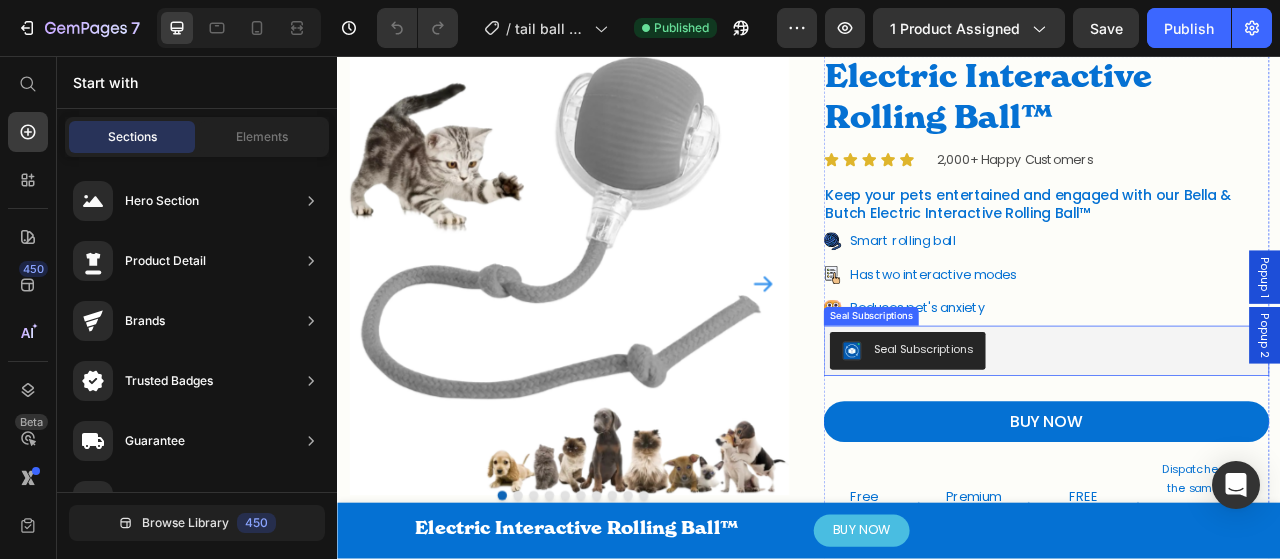 click on "Seal Subscriptions" at bounding box center (1238, 432) 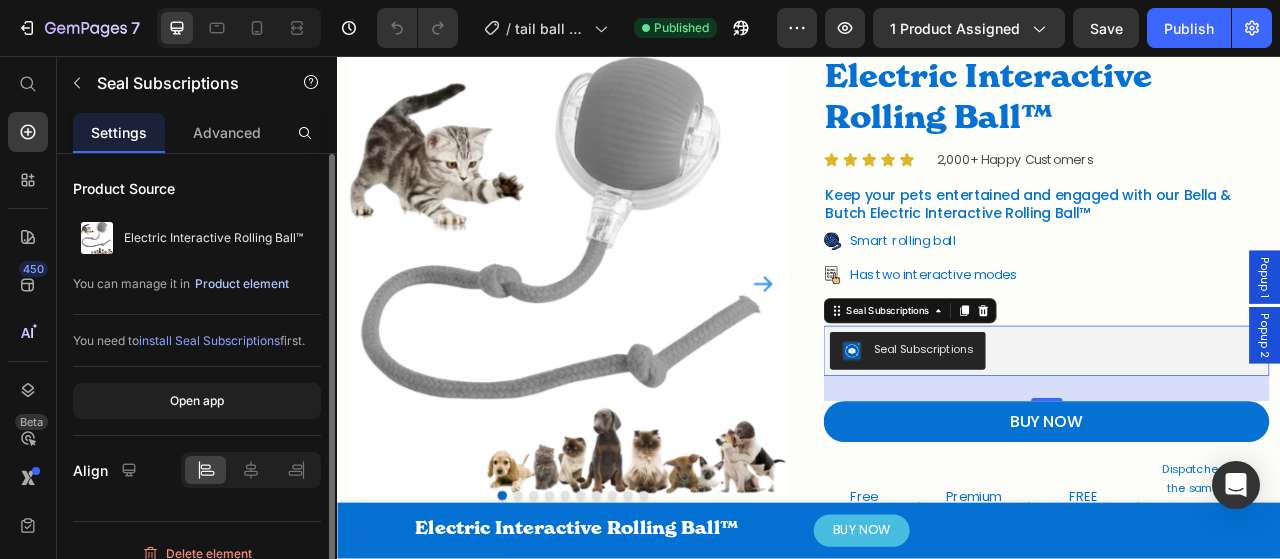 click on "Product element" at bounding box center (242, 284) 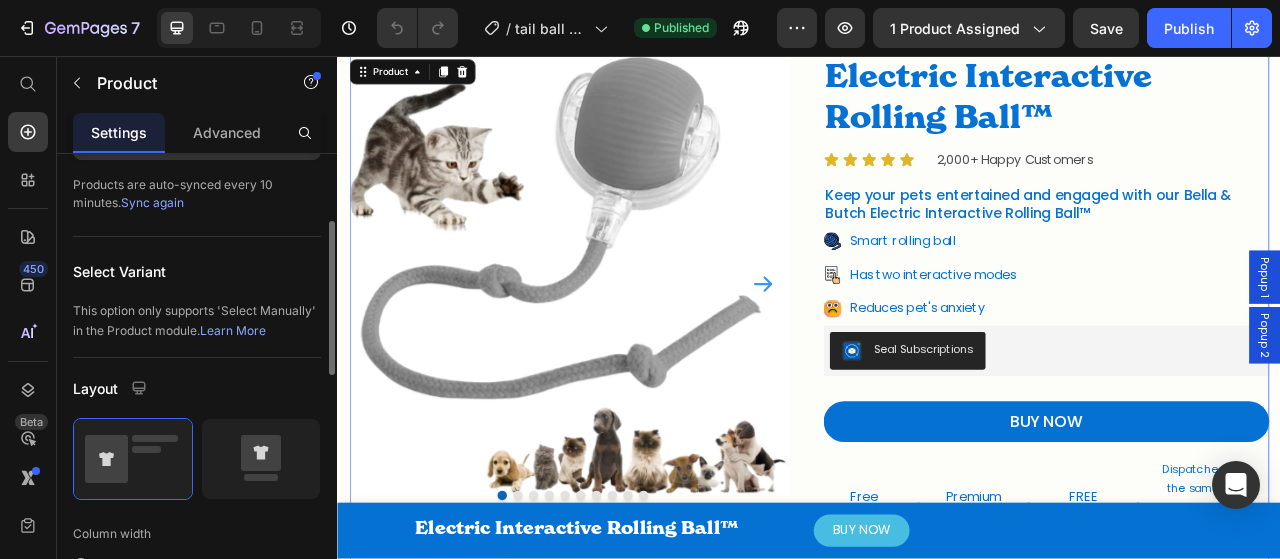 scroll, scrollTop: 199, scrollLeft: 0, axis: vertical 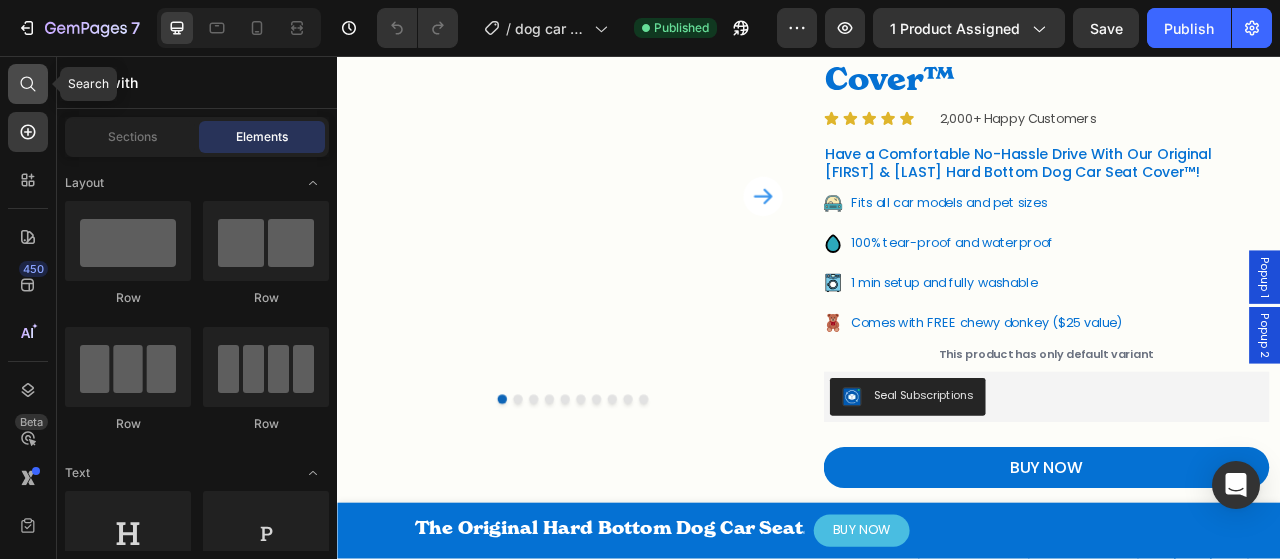 click 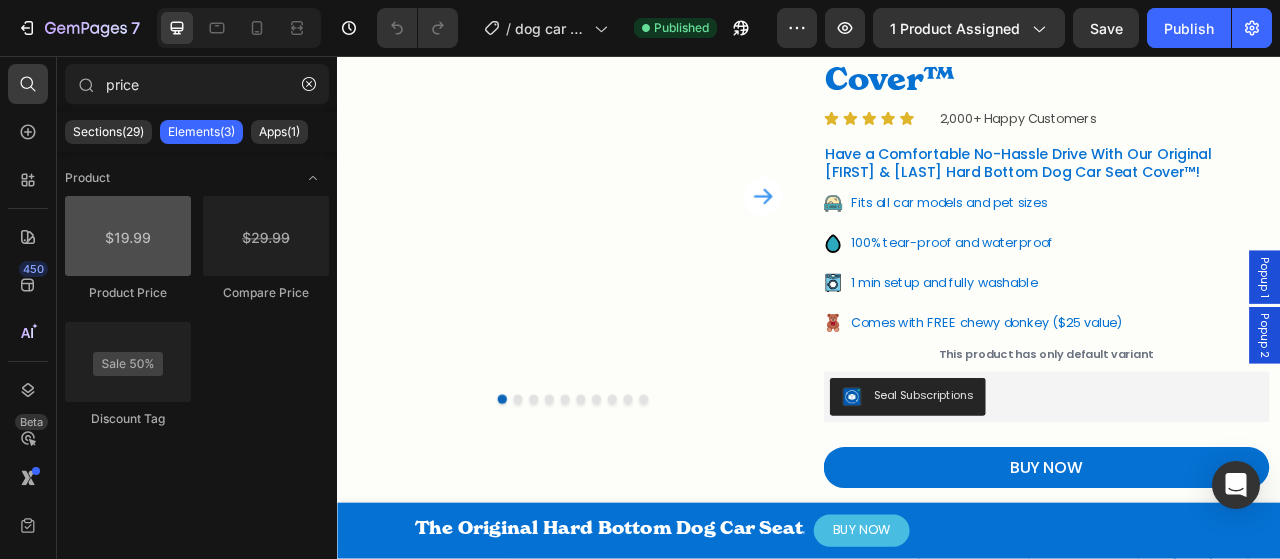 type on "price" 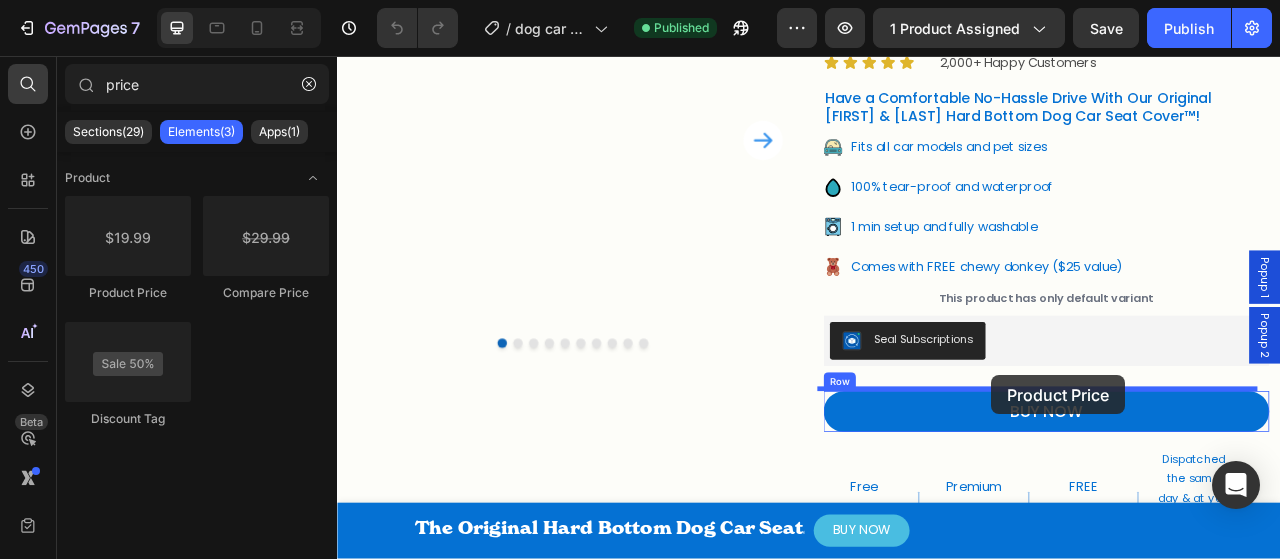 scroll, scrollTop: 446, scrollLeft: 0, axis: vertical 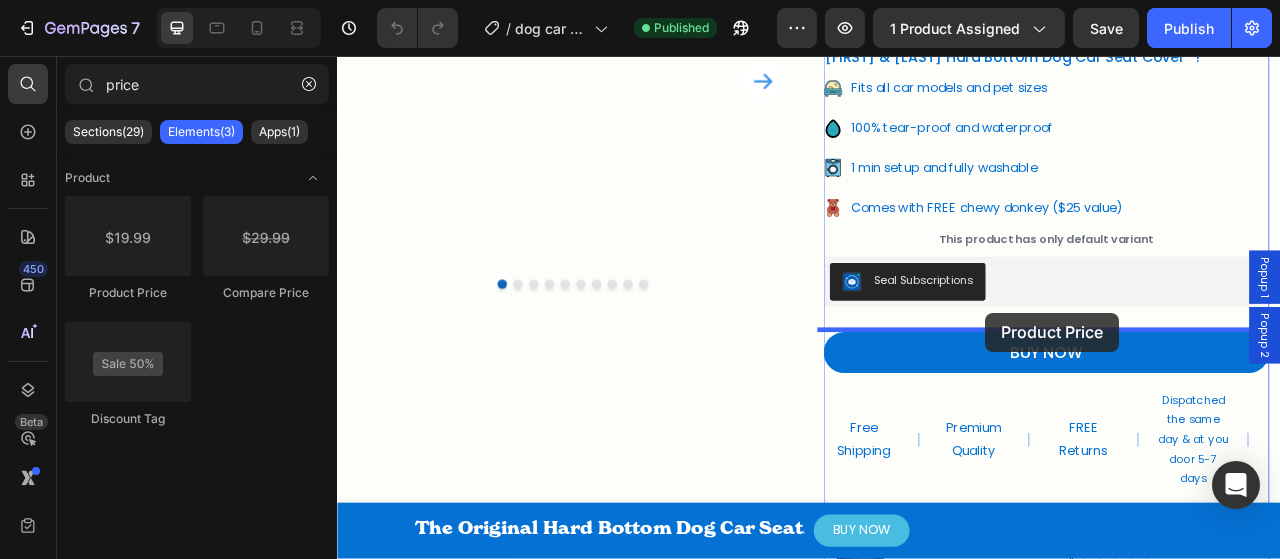 drag, startPoint x: 453, startPoint y: 289, endPoint x: 1162, endPoint y: 383, distance: 715.20416 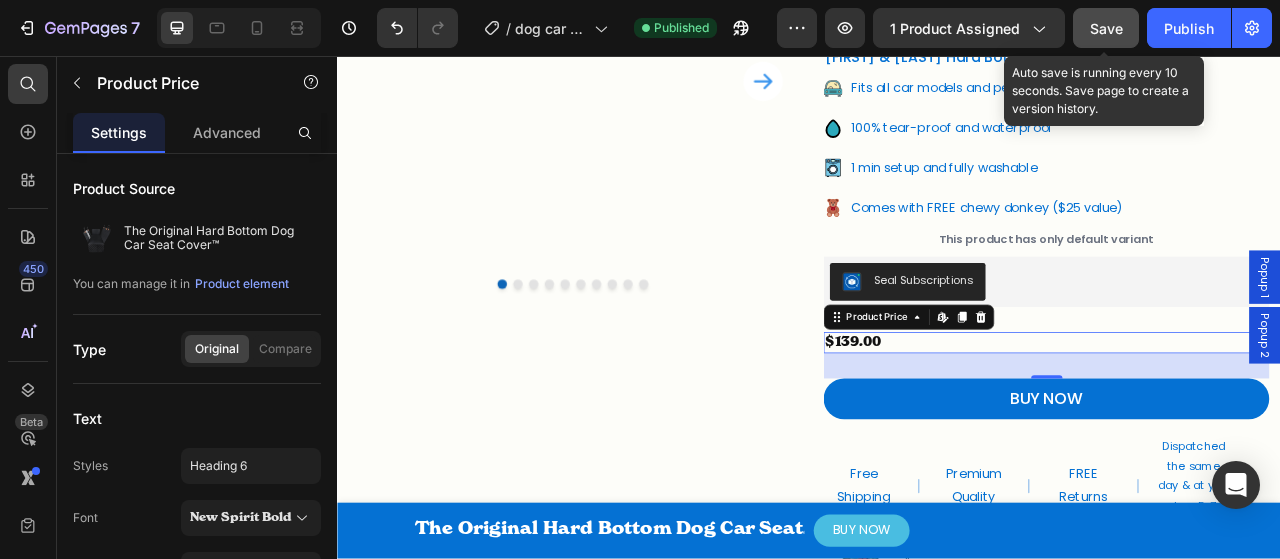 click on "Save" at bounding box center (1106, 28) 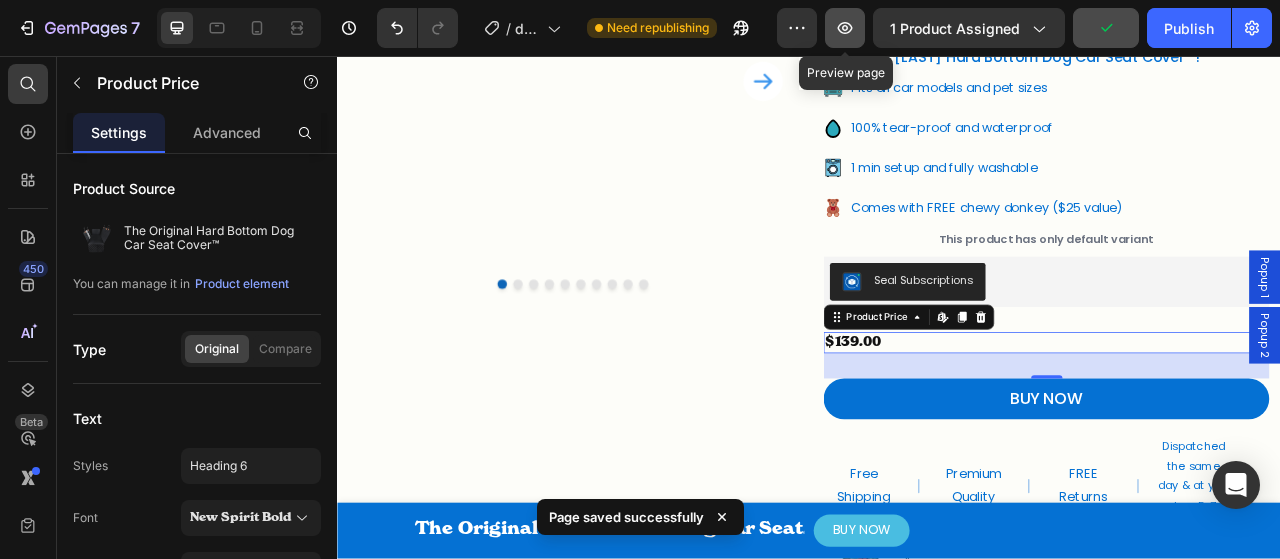 click 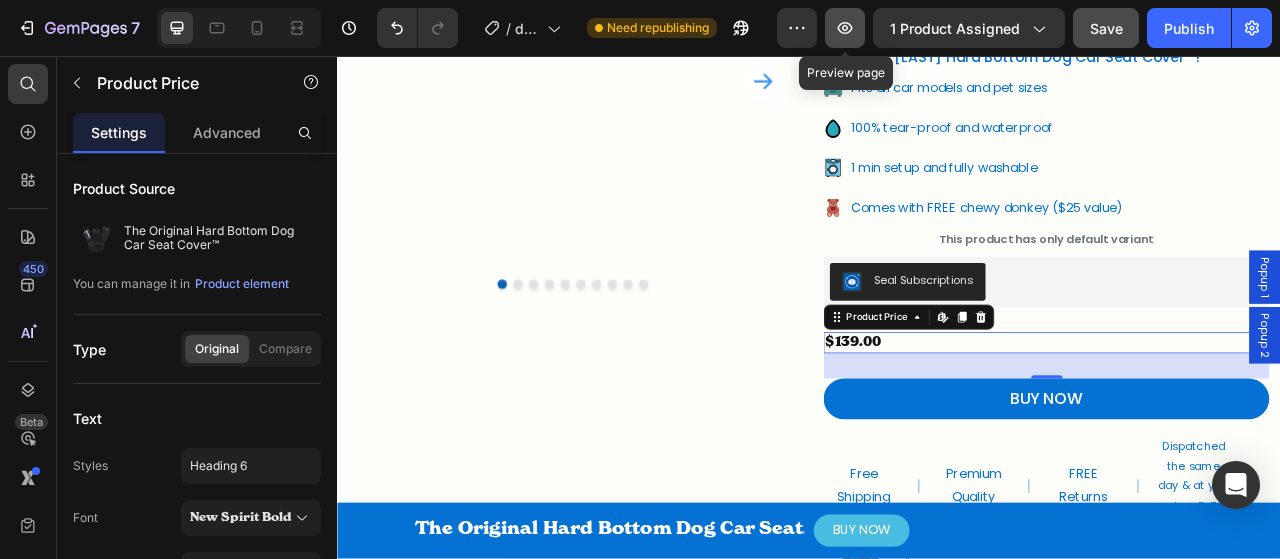 click 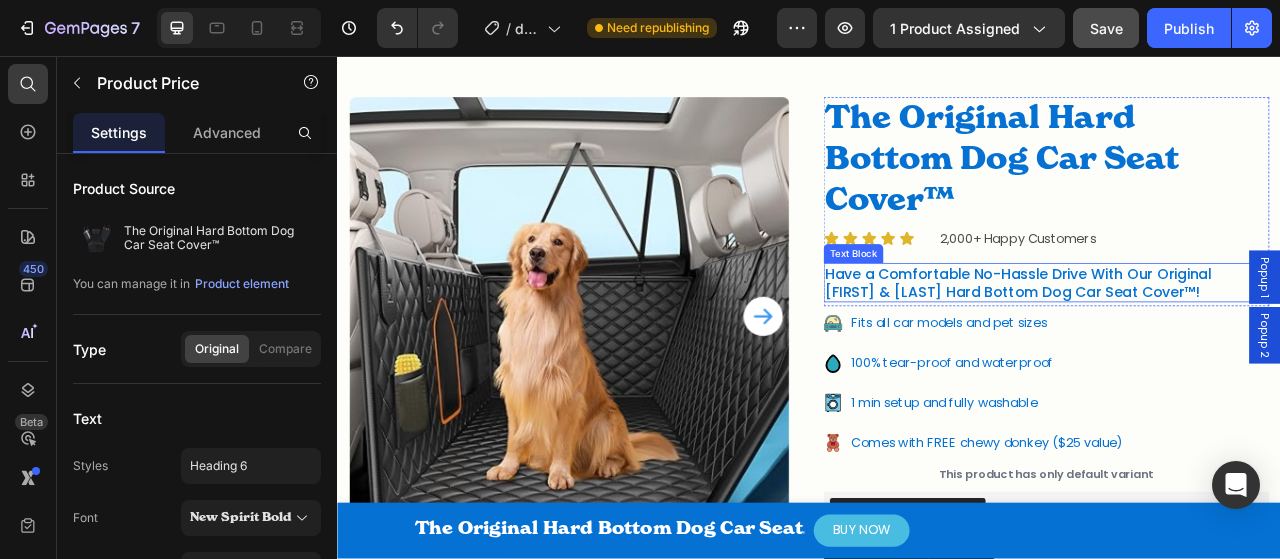 scroll, scrollTop: 146, scrollLeft: 0, axis: vertical 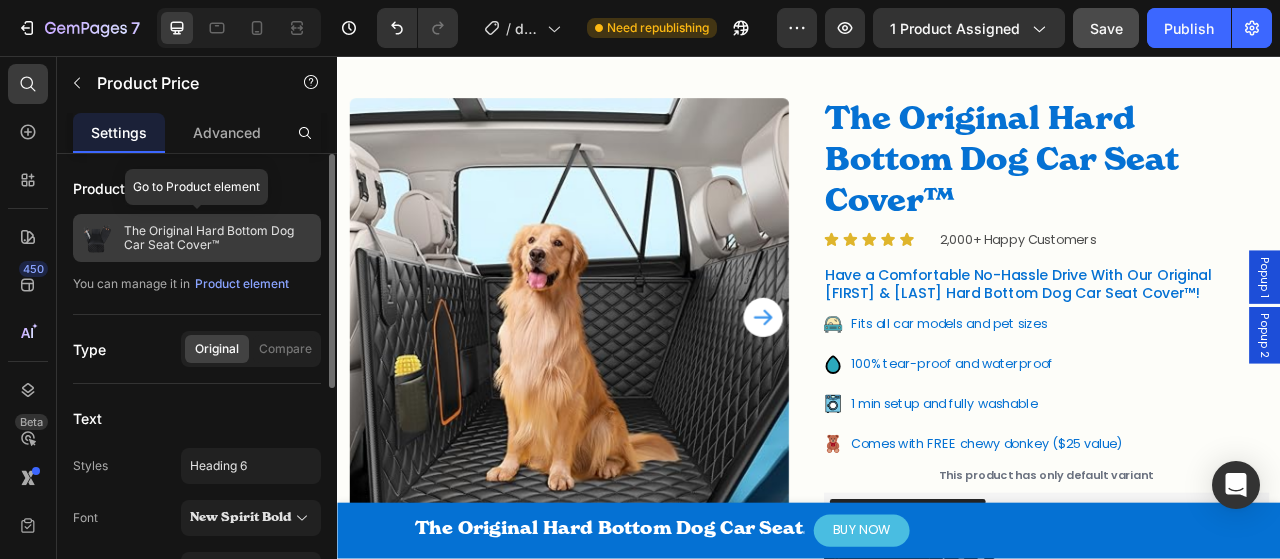 click on "The Original Hard Bottom  Dog Car Seat Cover™" at bounding box center [218, 238] 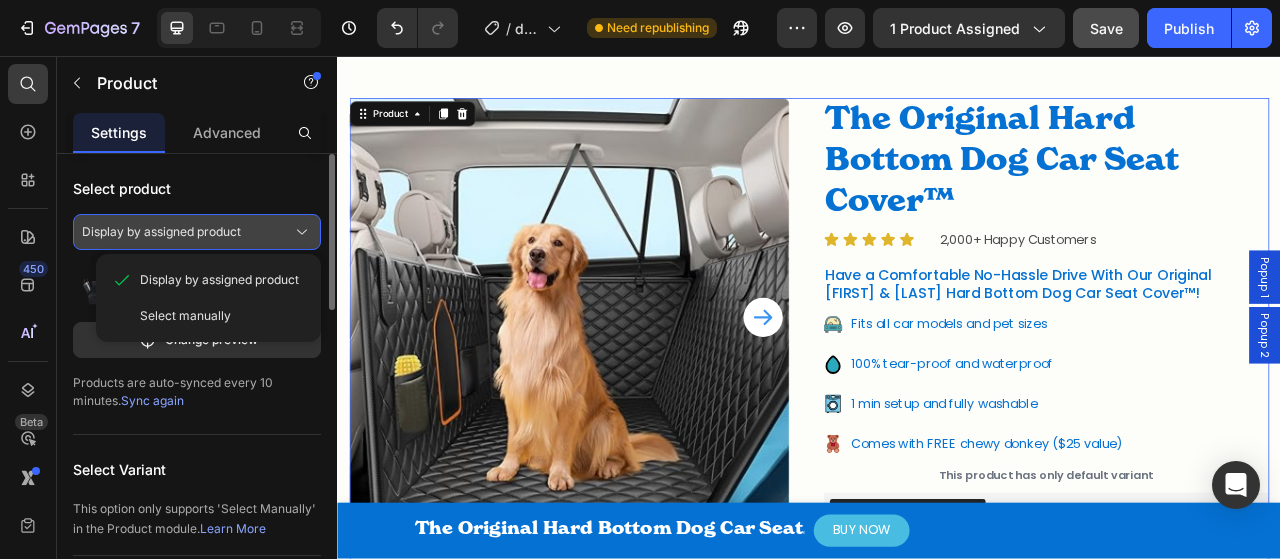 click on "Display by assigned product" at bounding box center [197, 232] 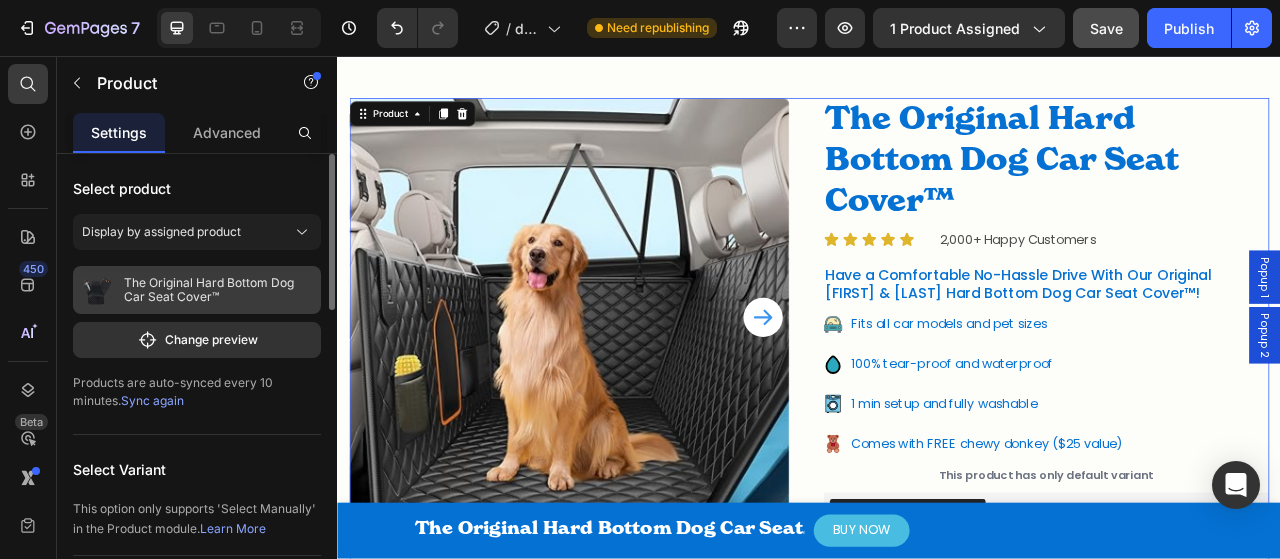click on "The Original Hard Bottom  Dog Car Seat Cover™" at bounding box center (218, 290) 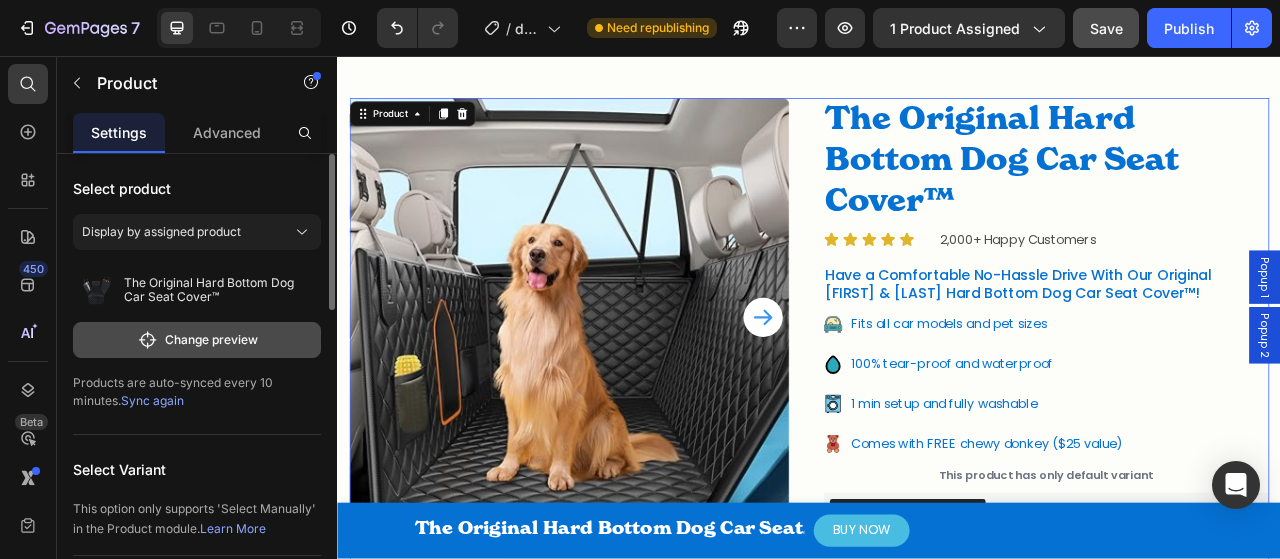 click on "Change preview" at bounding box center (197, 340) 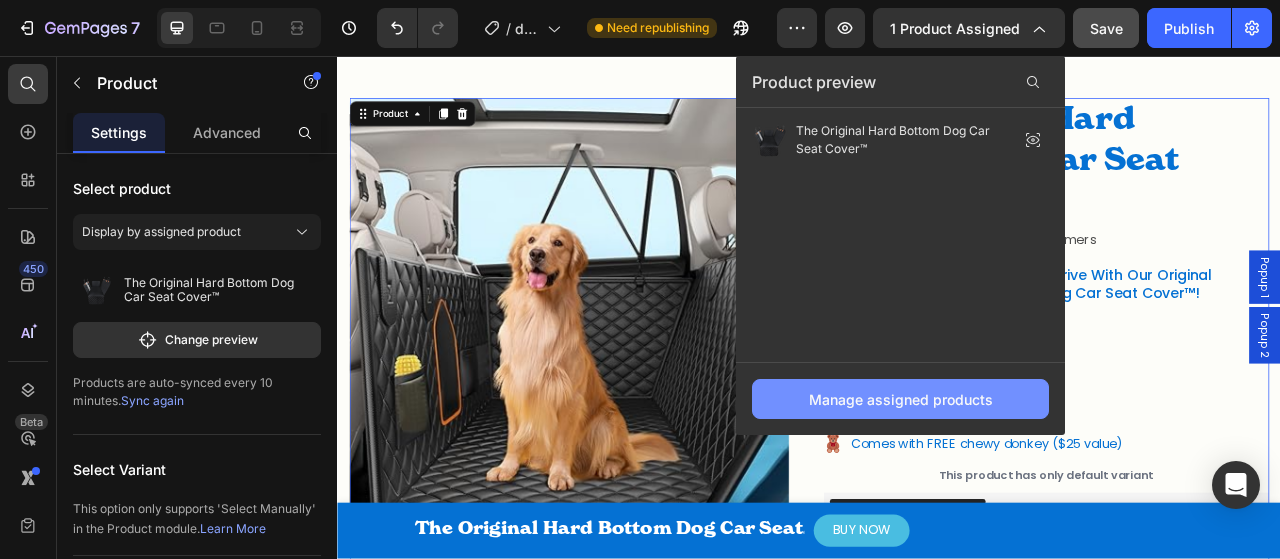 click on "Manage assigned products" at bounding box center (901, 399) 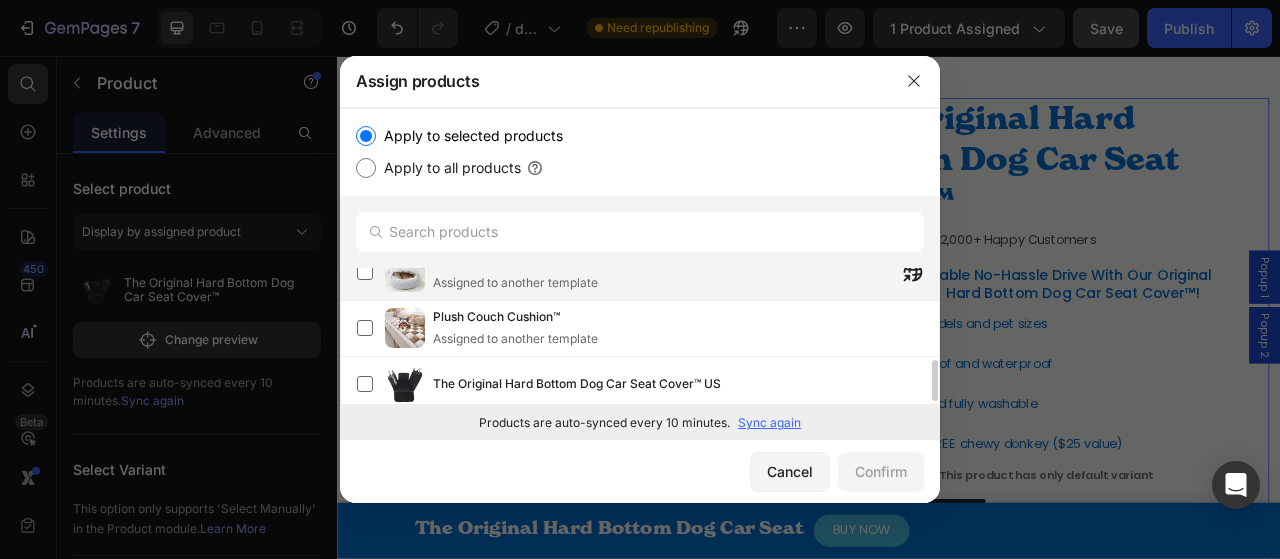 scroll, scrollTop: 311, scrollLeft: 0, axis: vertical 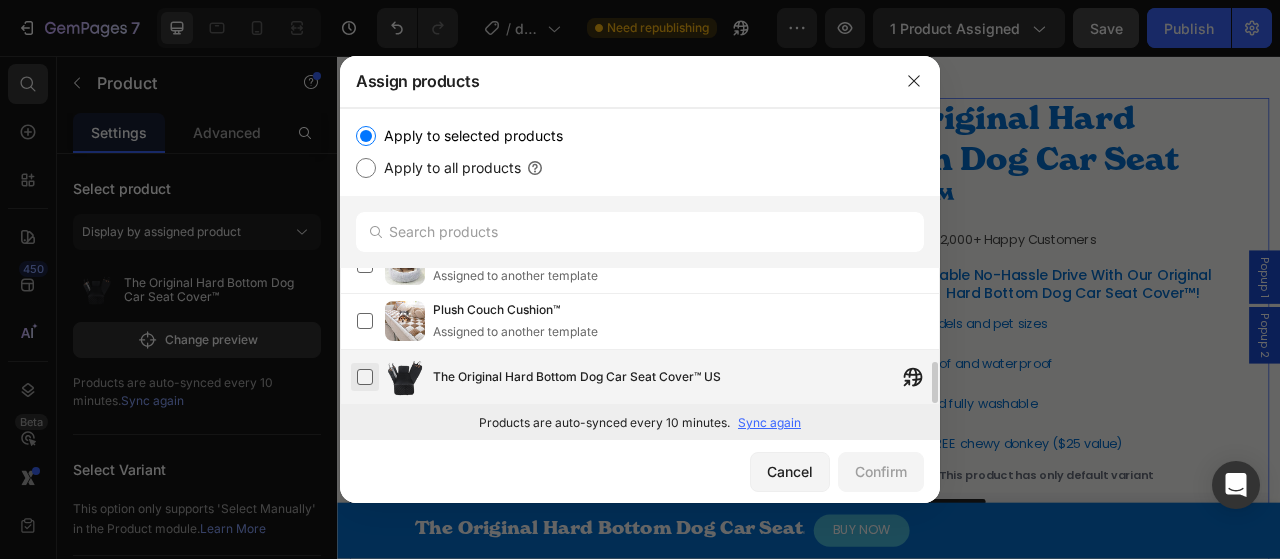 click at bounding box center (365, 377) 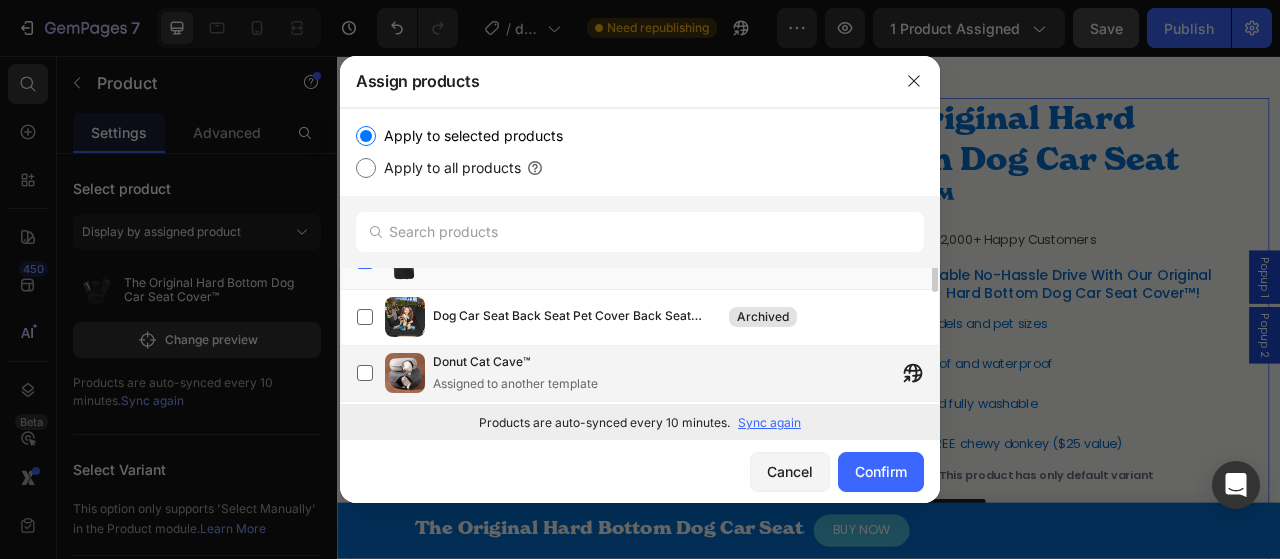 scroll, scrollTop: 311, scrollLeft: 0, axis: vertical 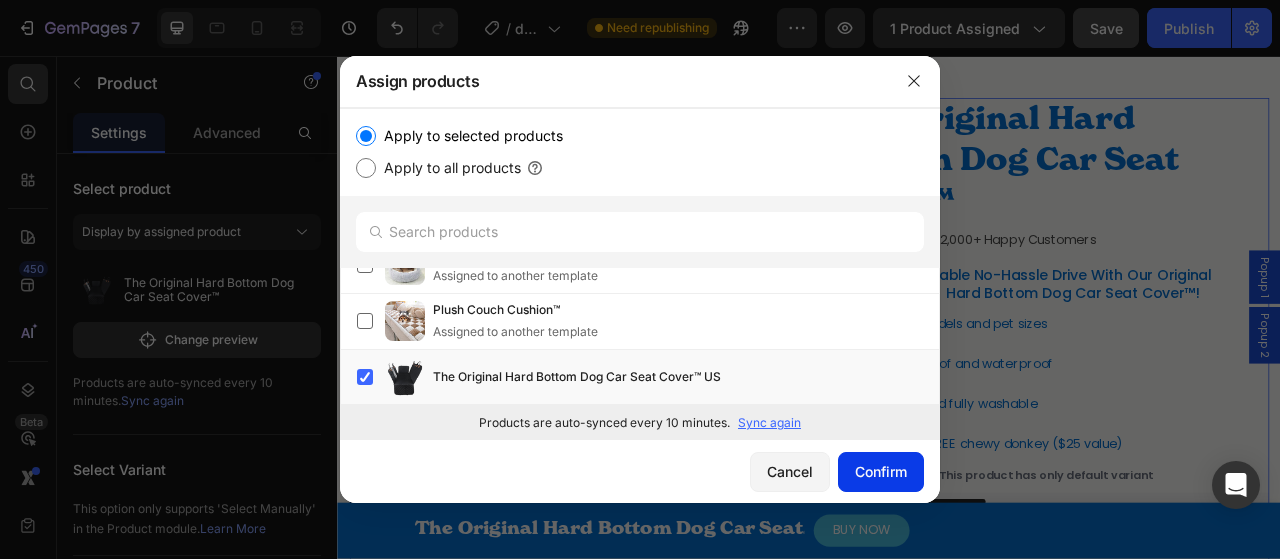 click on "Confirm" at bounding box center (881, 471) 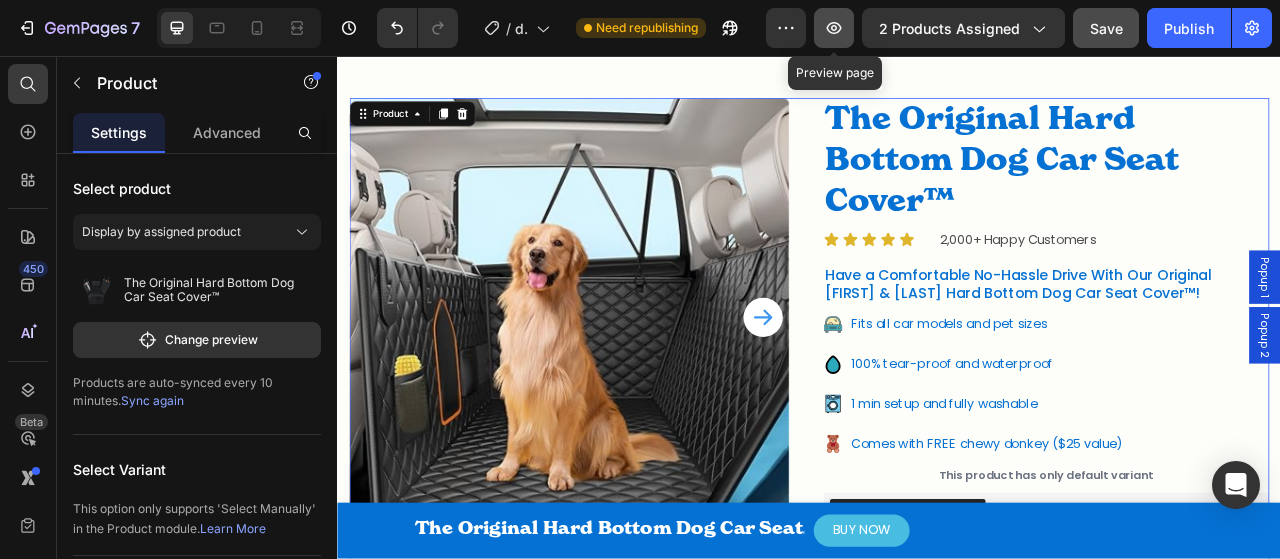 click 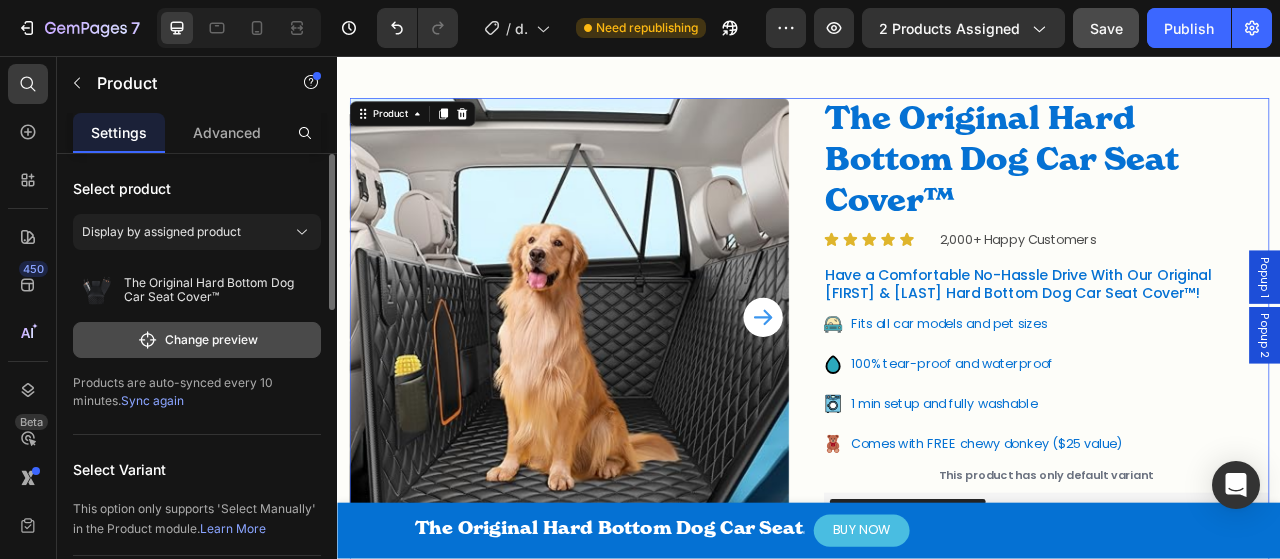 click on "Change preview" at bounding box center (197, 340) 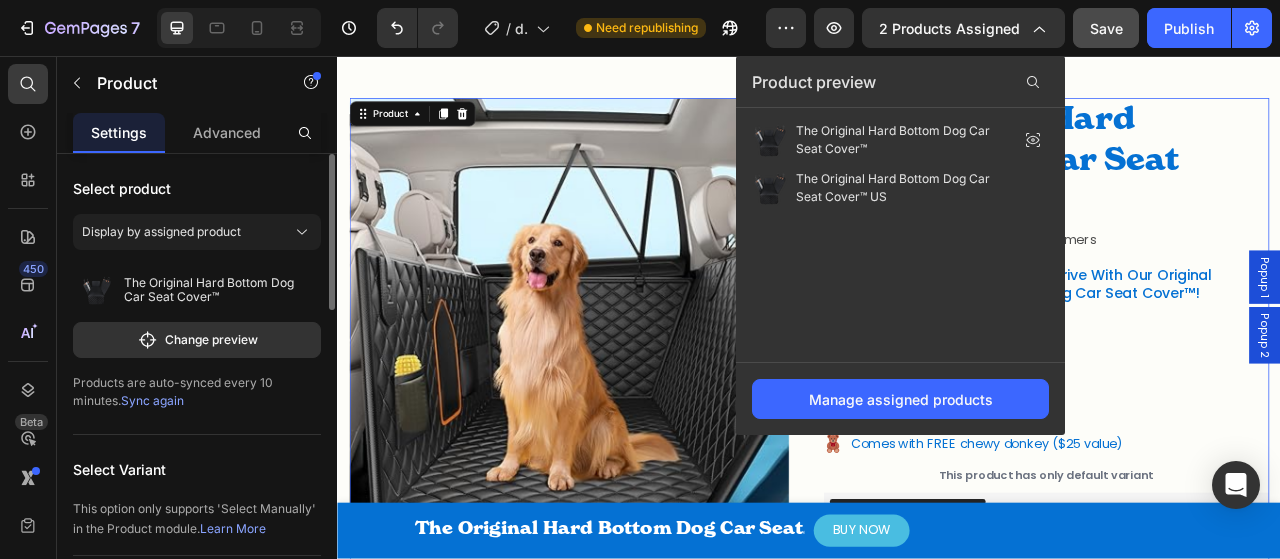click on "Products are auto-synced every 10 minutes.  Sync again" at bounding box center [197, 392] 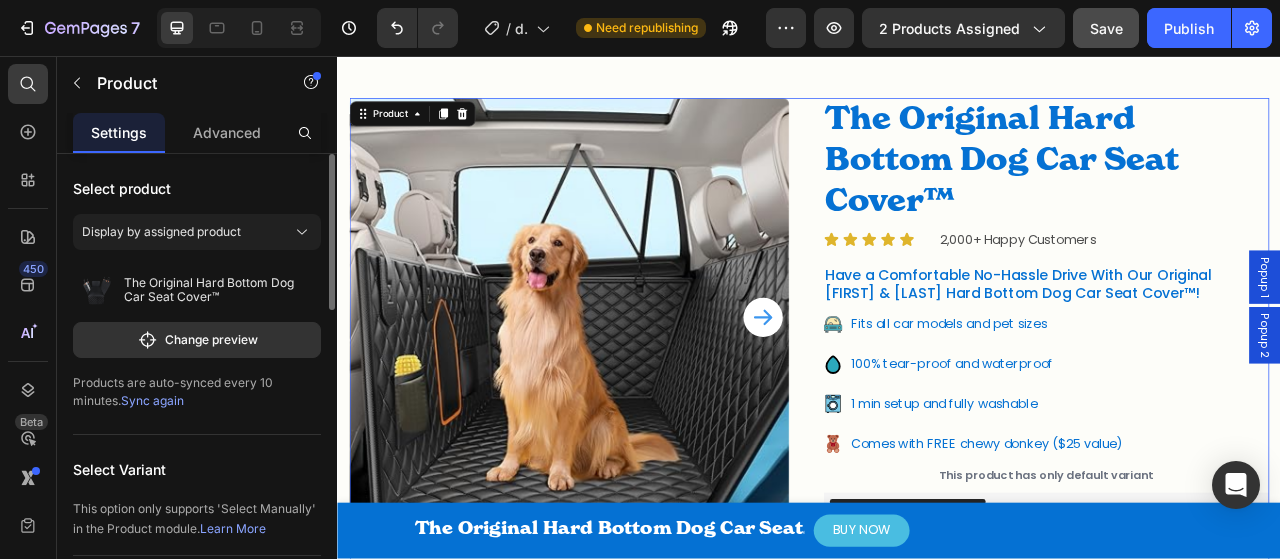 click on "Sync again" at bounding box center [152, 400] 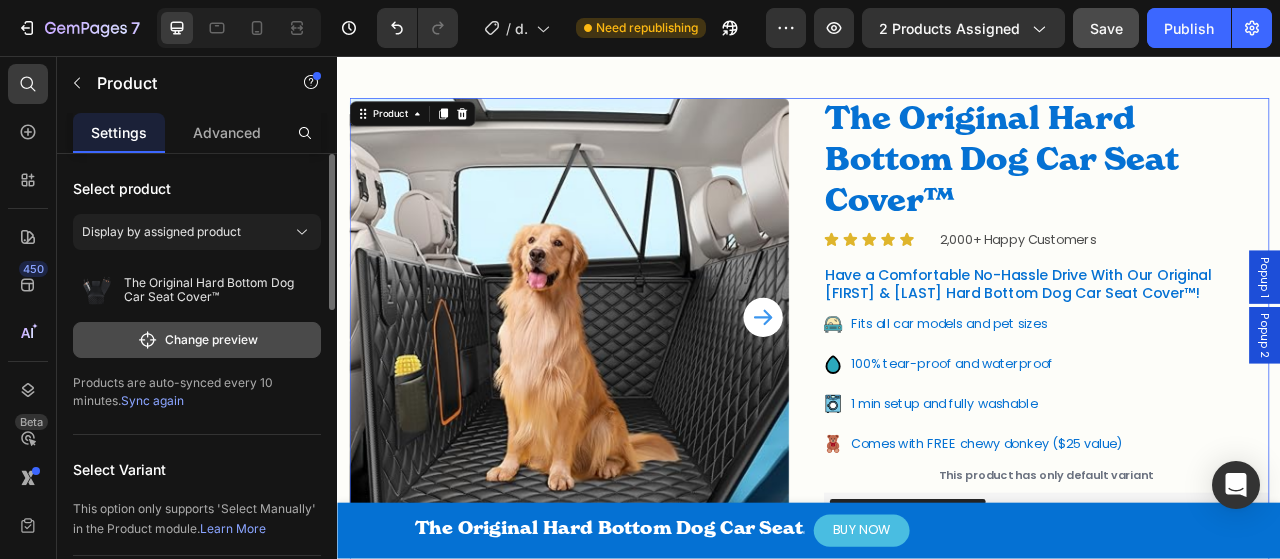 click on "Change preview" 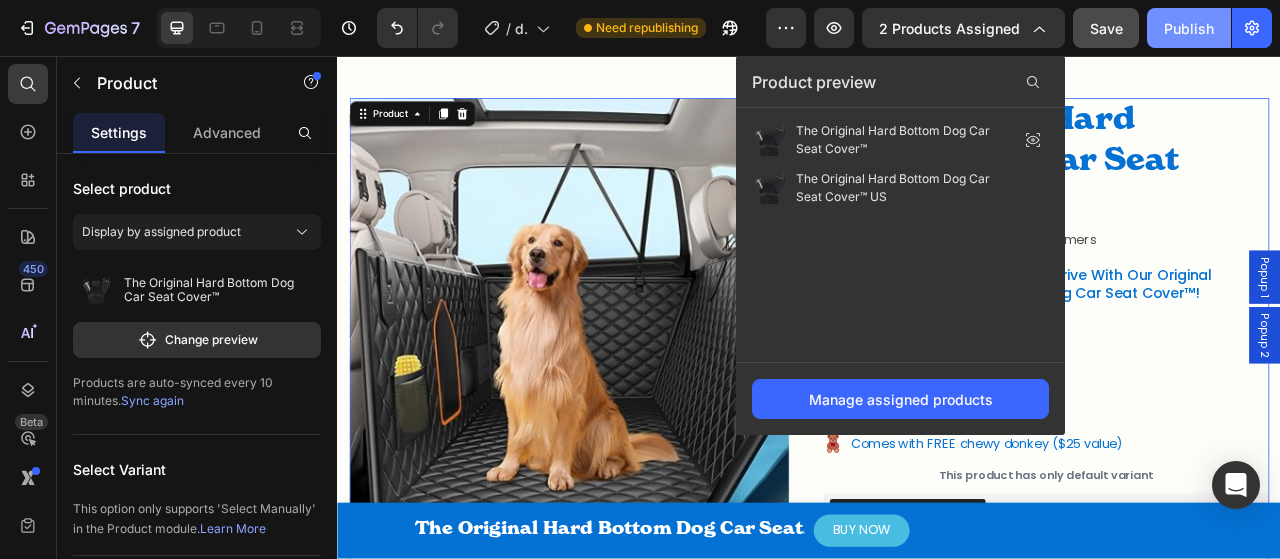 click on "Publish" at bounding box center [1189, 28] 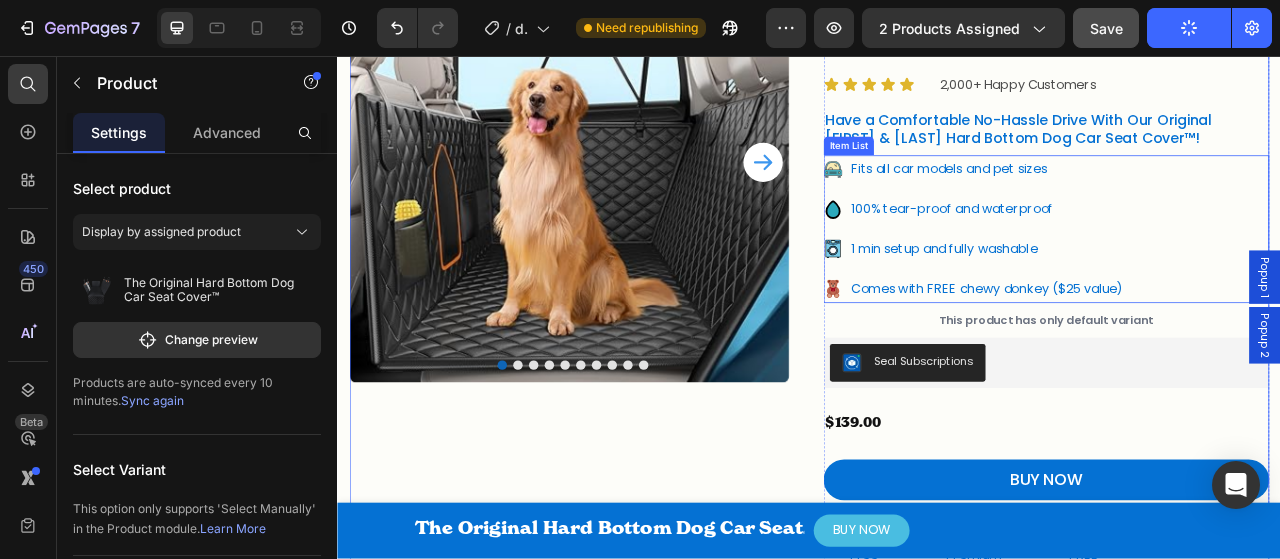 scroll, scrollTop: 345, scrollLeft: 0, axis: vertical 